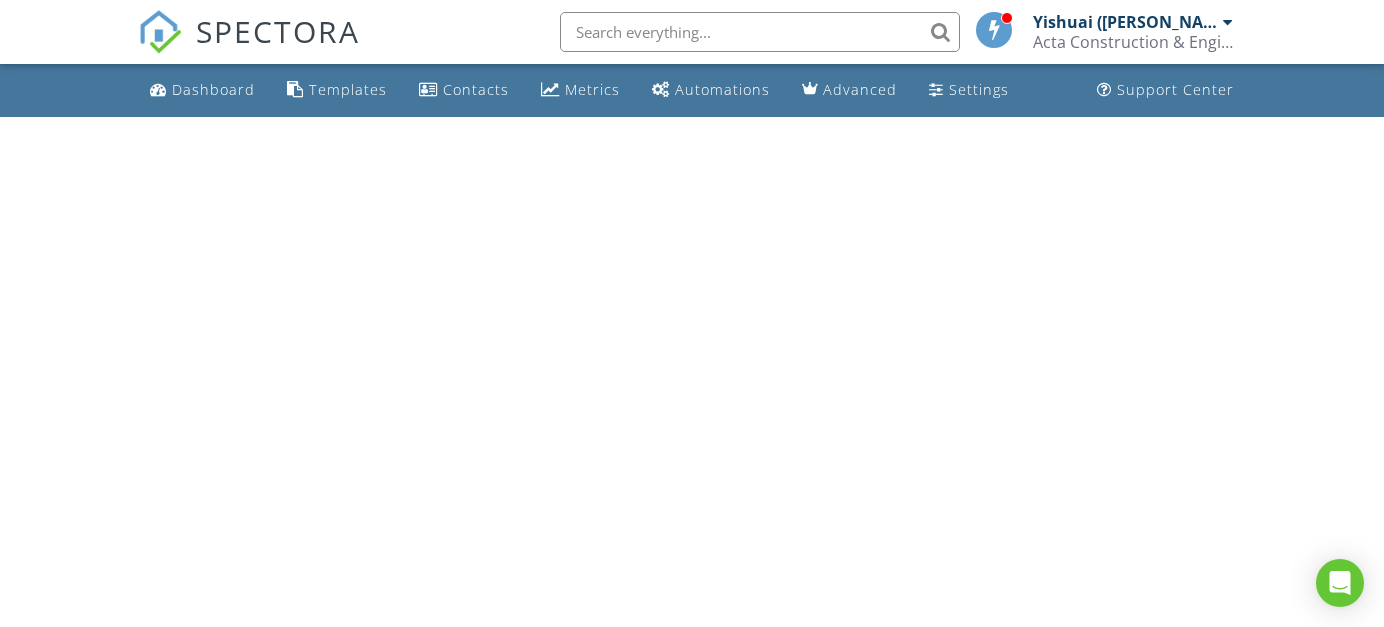 scroll, scrollTop: 0, scrollLeft: 0, axis: both 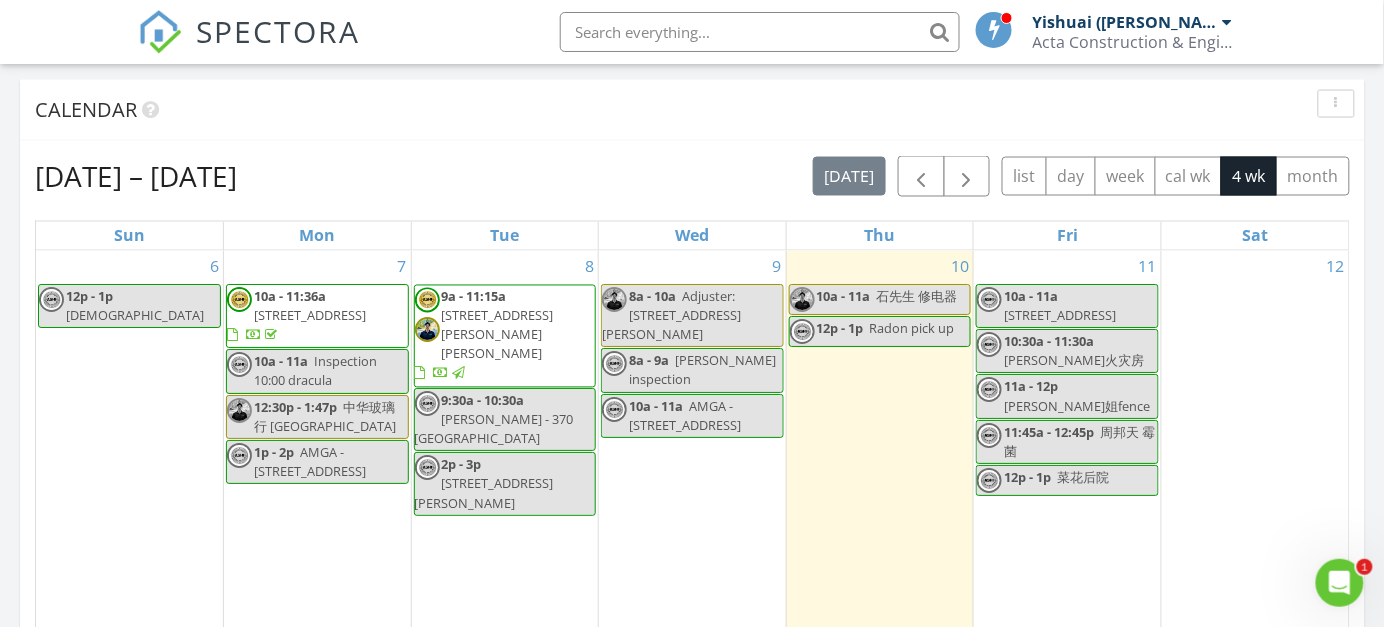 click on "5045 Harrington Rd, Johns Creek 30022" at bounding box center (498, 335) 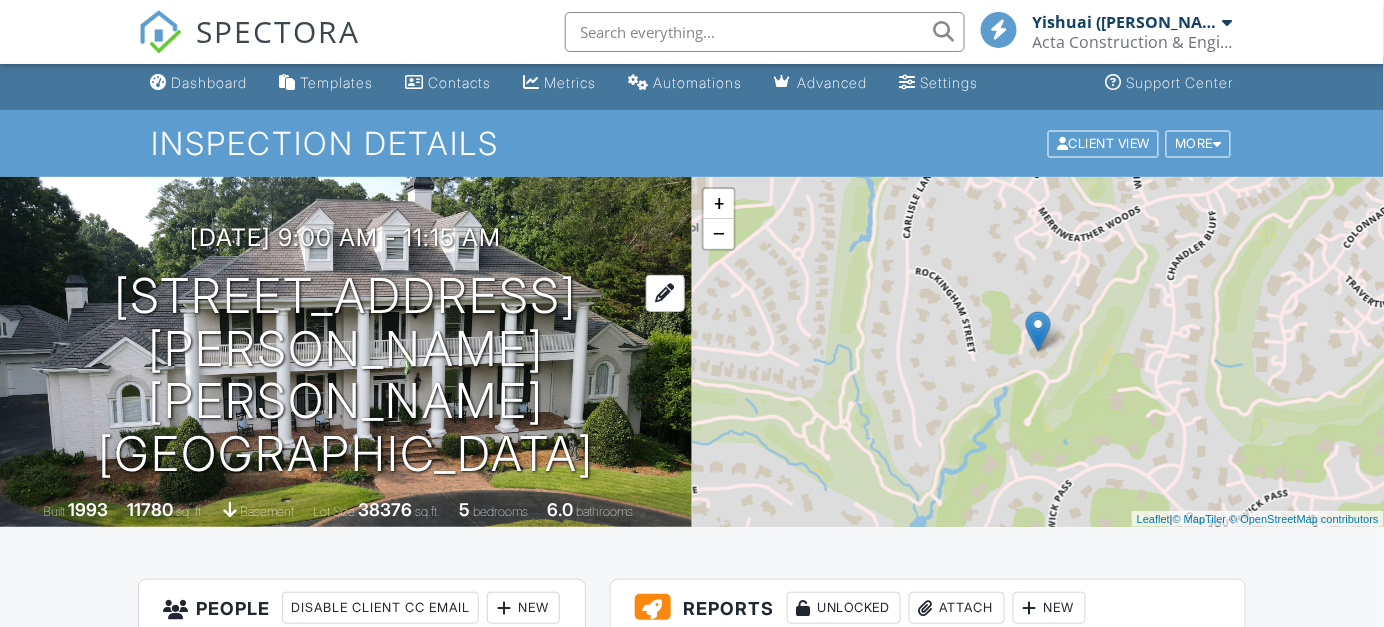 scroll, scrollTop: 500, scrollLeft: 0, axis: vertical 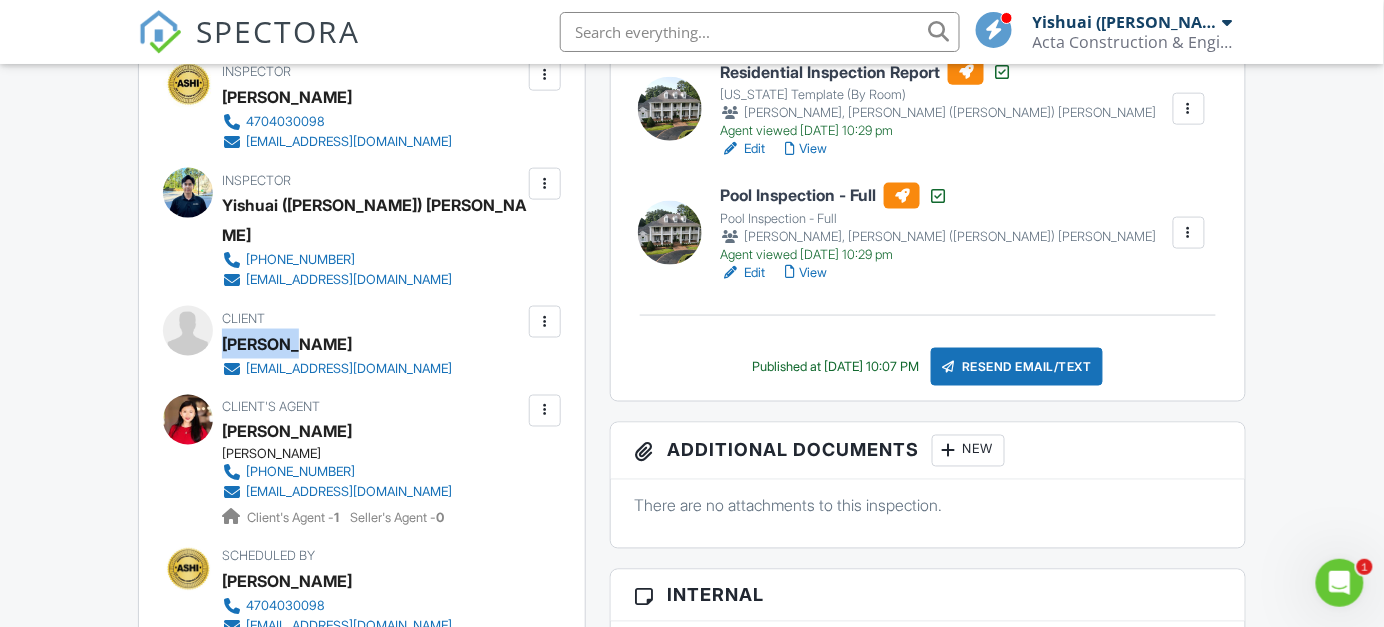 drag, startPoint x: 223, startPoint y: 347, endPoint x: 294, endPoint y: 339, distance: 71.44928 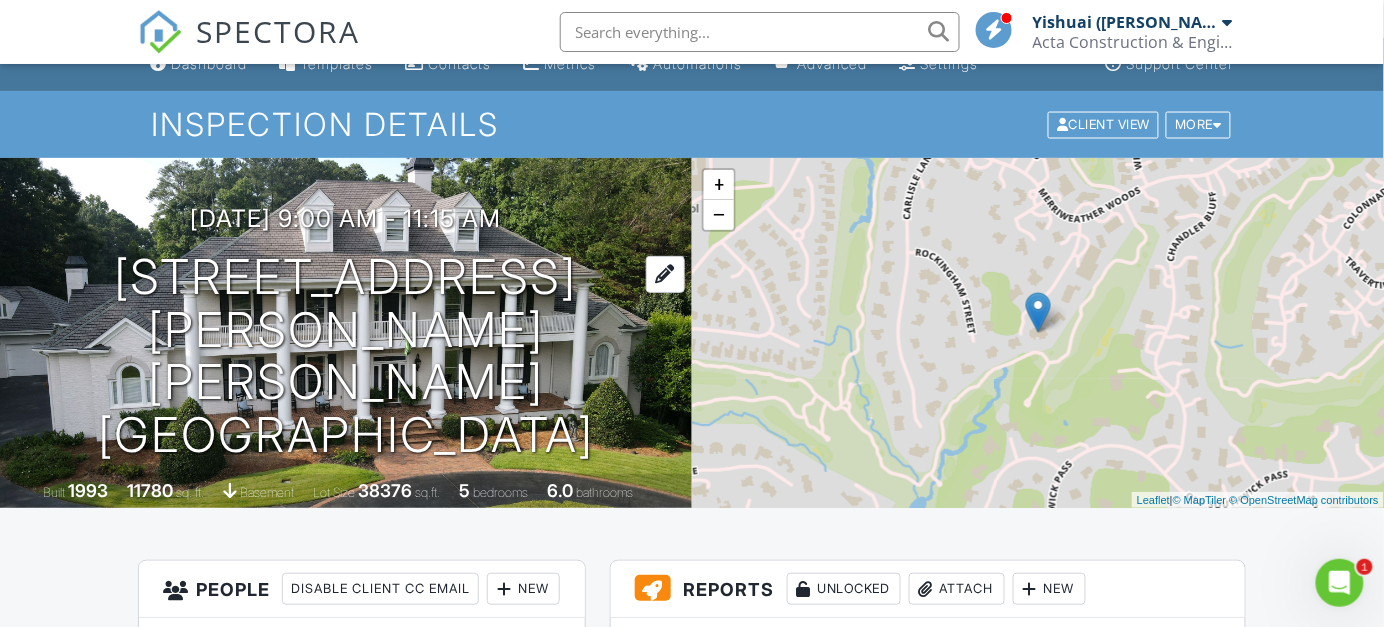 scroll, scrollTop: 0, scrollLeft: 0, axis: both 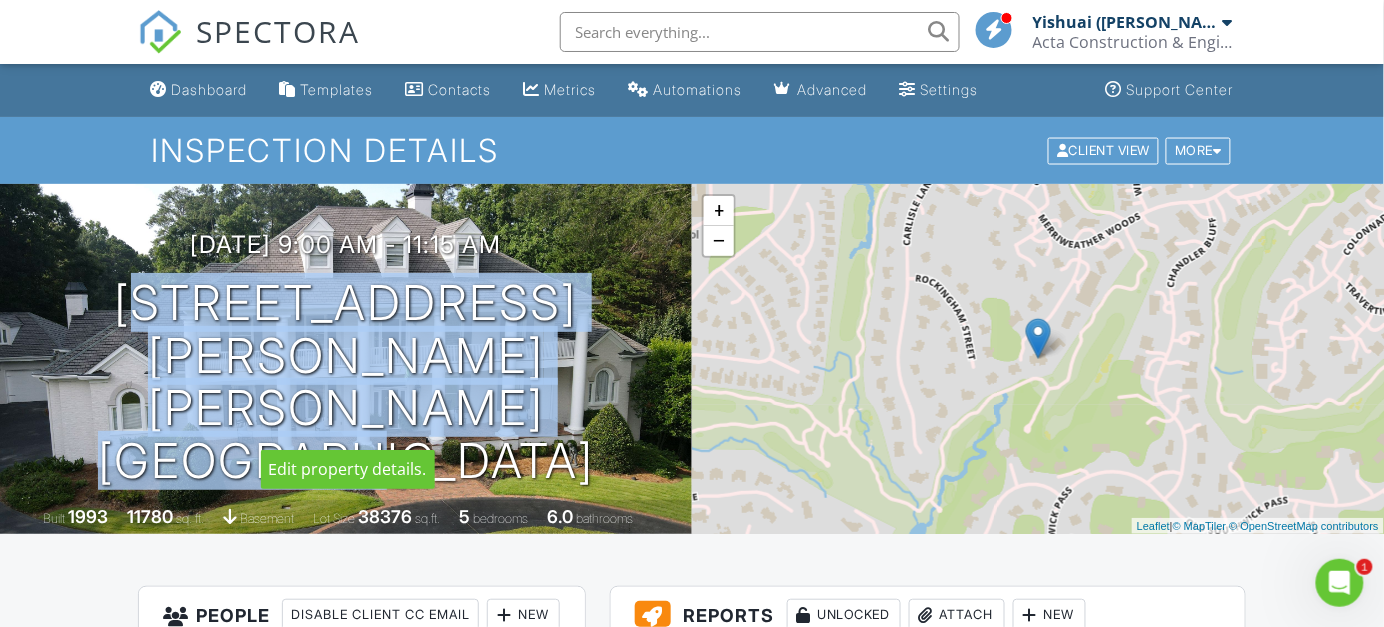 drag, startPoint x: 67, startPoint y: 342, endPoint x: 646, endPoint y: 392, distance: 581.1549 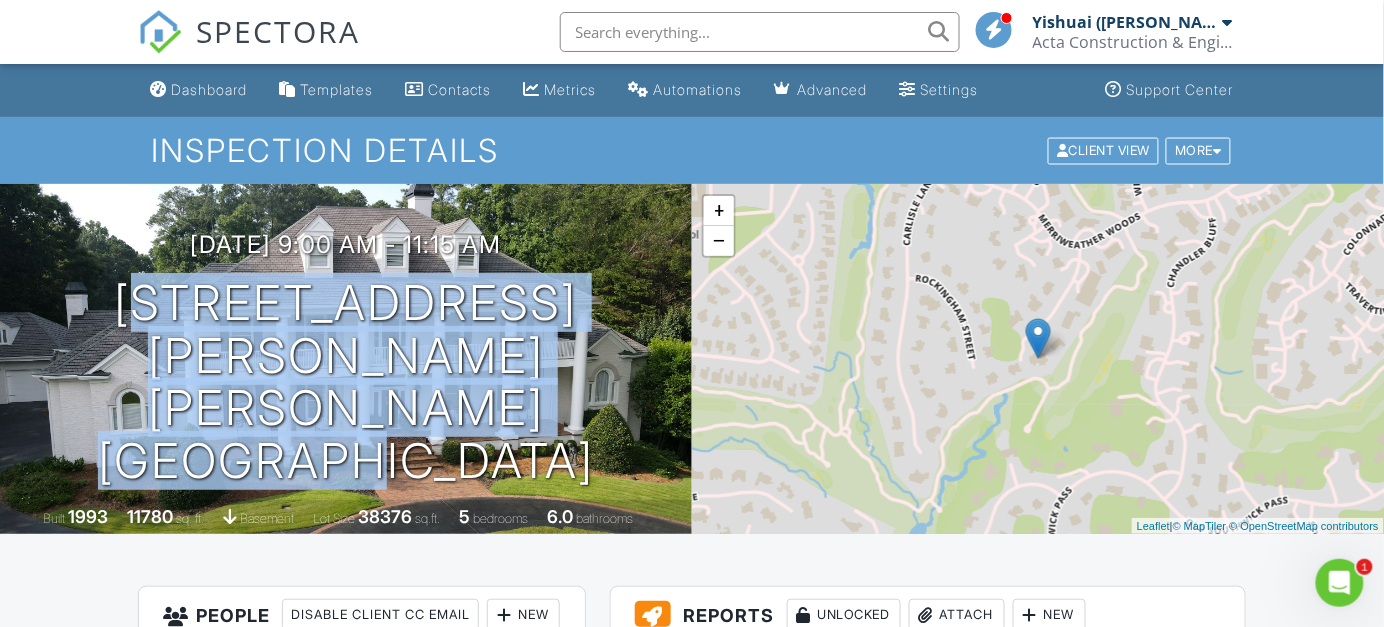 copy on "[STREET_ADDRESS][PERSON_NAME][PERSON_NAME]" 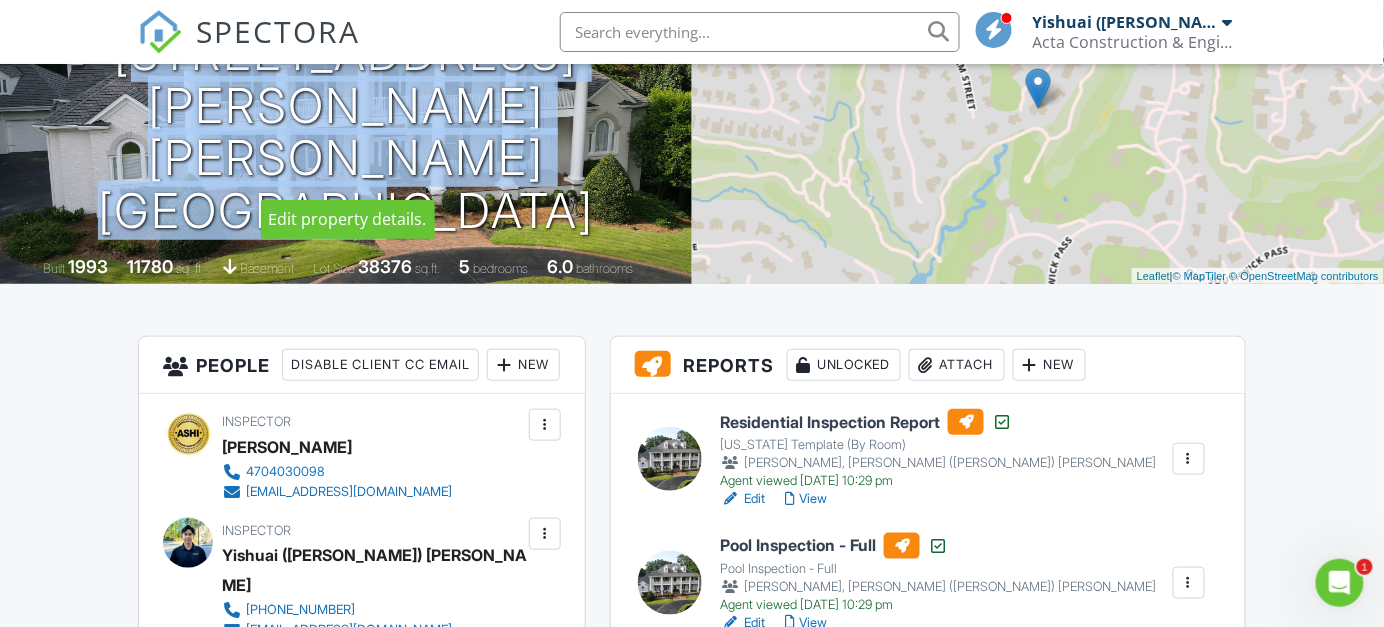 scroll, scrollTop: 400, scrollLeft: 0, axis: vertical 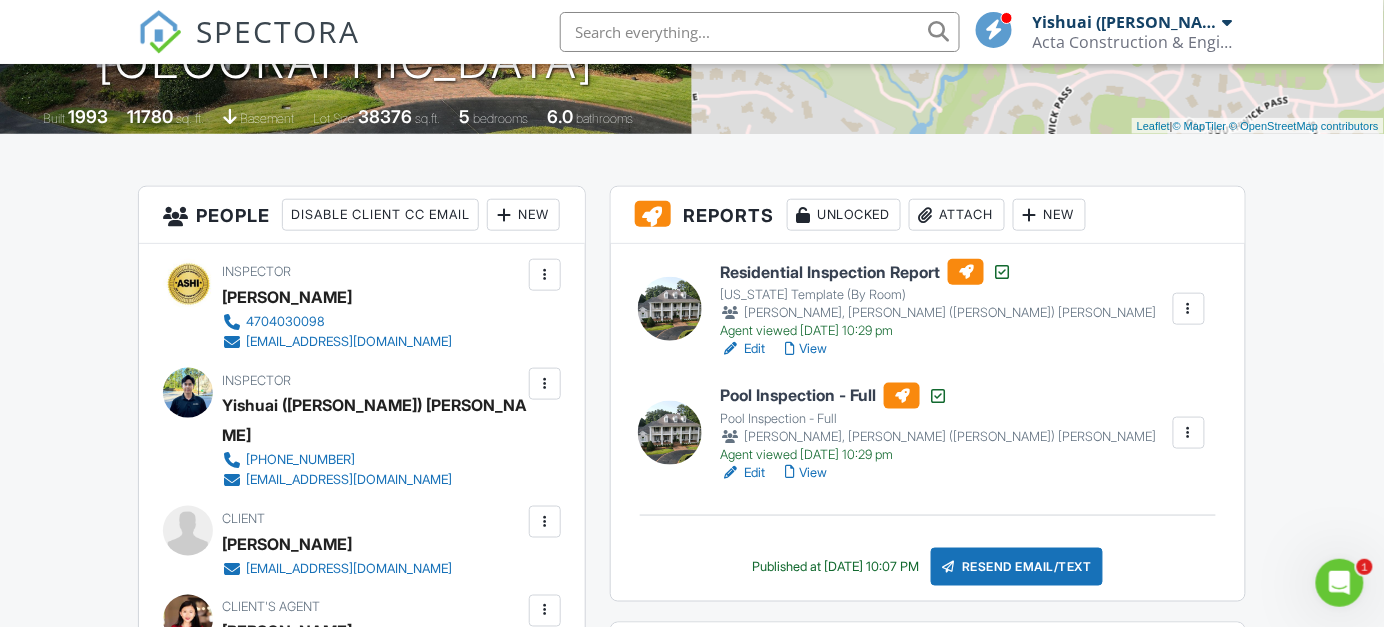 click on "Dashboard
Templates
Contacts
Metrics
Automations
Advanced
Settings
Support Center
Inspection Details
Client View
More
Property Details
Reschedule
Reorder / Copy
Share
Cancel
[GEOGRAPHIC_DATA]
Print Order
Convert to V9
View Change Log
[DATE]  9:00 am
- 11:15 am
[STREET_ADDRESS][PERSON_NAME]
[PERSON_NAME][GEOGRAPHIC_DATA]
Built
1993
11780
sq. ft.
basement
Lot Size
38376
sq.ft.
5
bedrooms
6.0
bathrooms
+ − Leaflet  |  © MapTiler   © OpenStreetMap contributors
All emails and texts are disabled for this inspection!
Turn on emails and texts
Turn on and Requeue Notifications
Reports
Unlocked
Attach
New
Residential Inspection Report" at bounding box center (692, 1374) 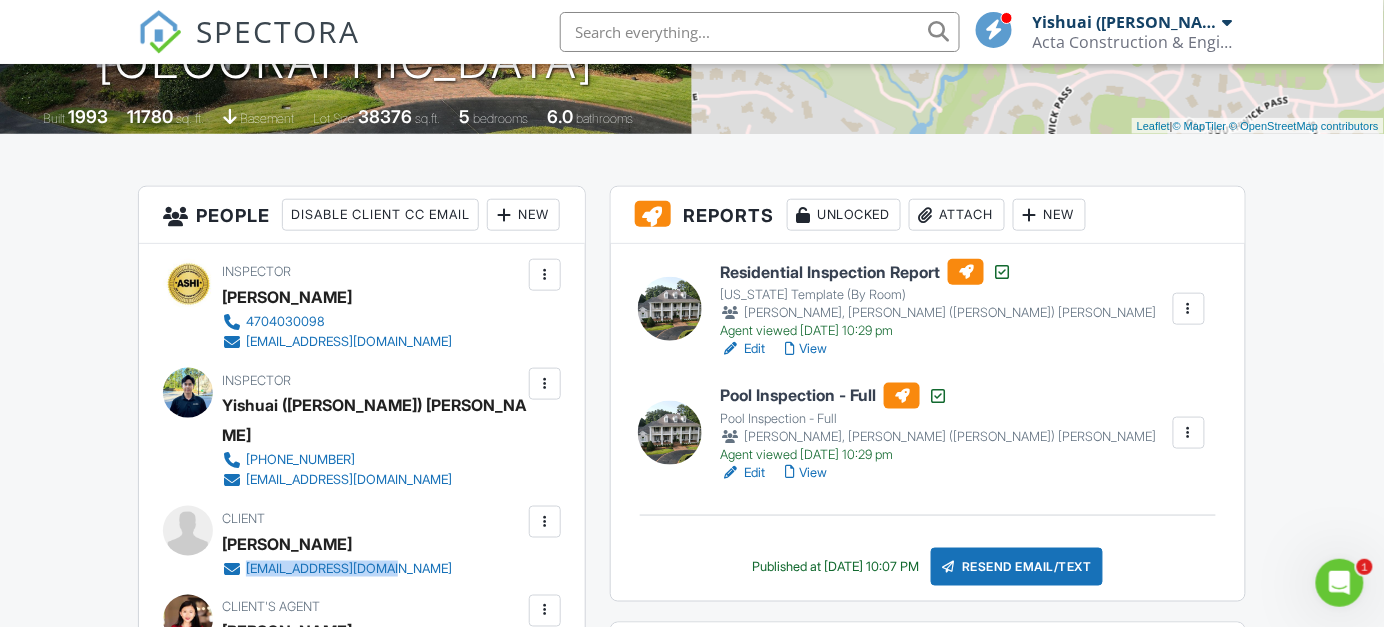 drag, startPoint x: 418, startPoint y: 579, endPoint x: 249, endPoint y: 586, distance: 169.14491 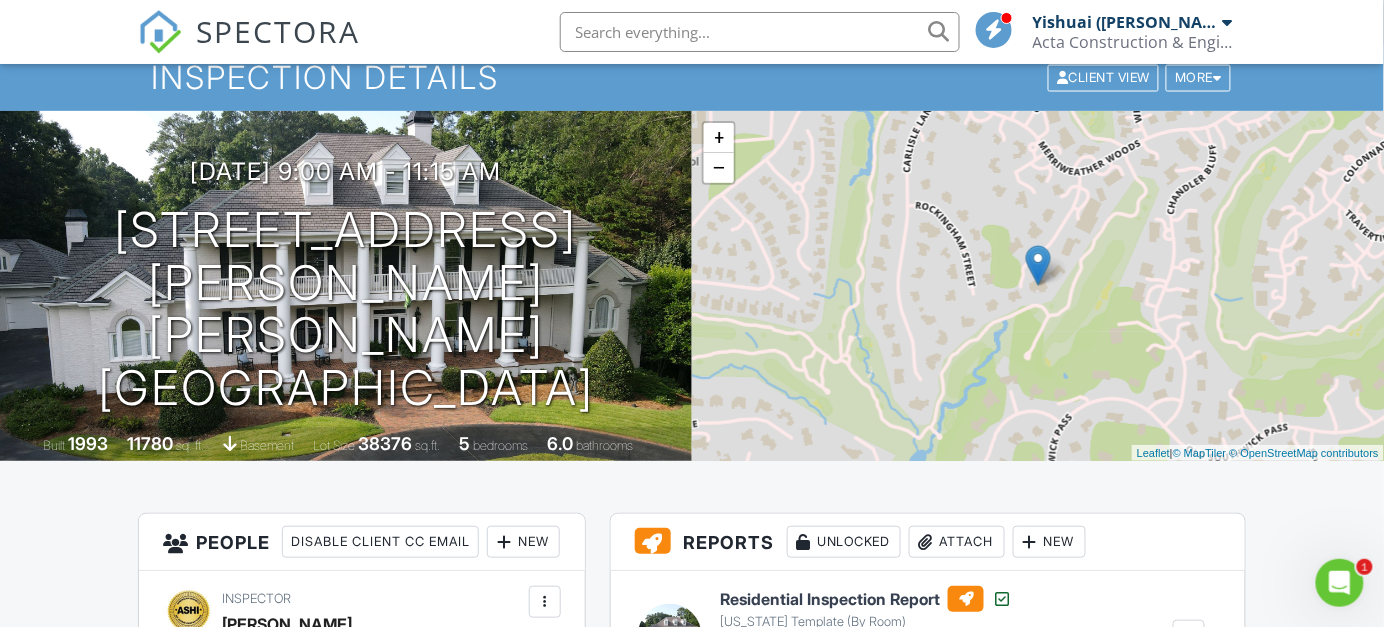 scroll, scrollTop: 0, scrollLeft: 0, axis: both 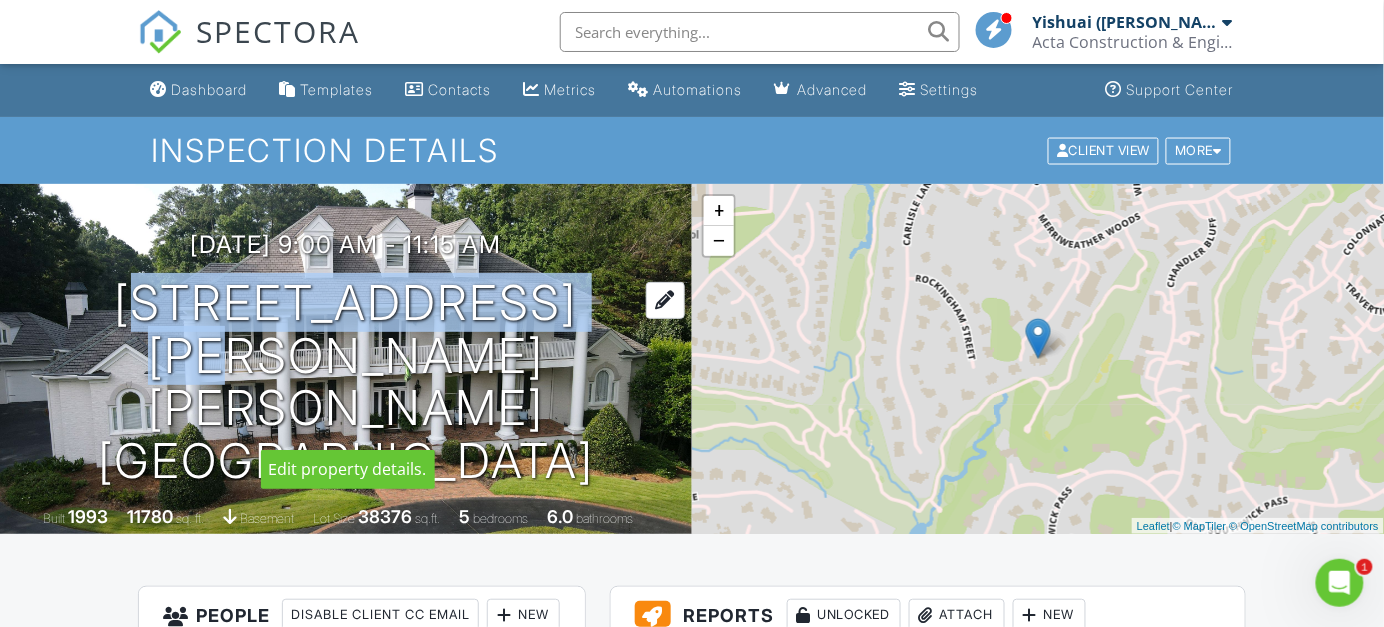 drag, startPoint x: 69, startPoint y: 353, endPoint x: 616, endPoint y: 351, distance: 547.00366 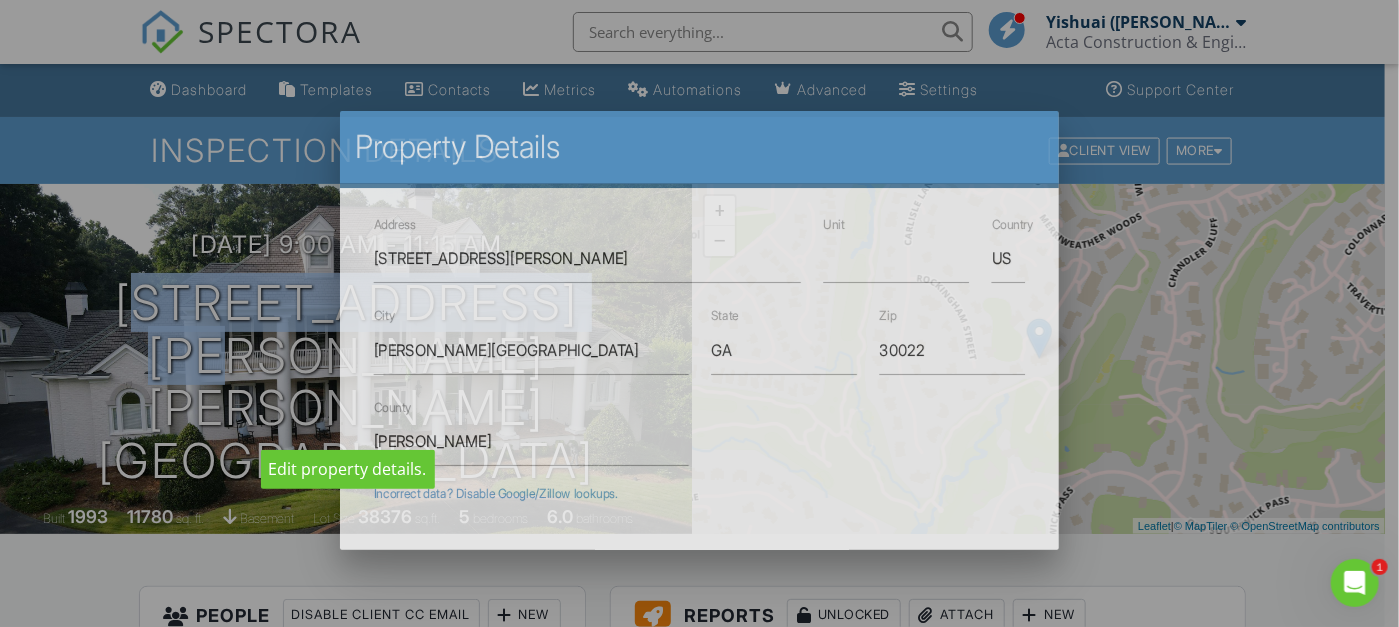 copy on "[STREET_ADDRESS][PERSON_NAME]" 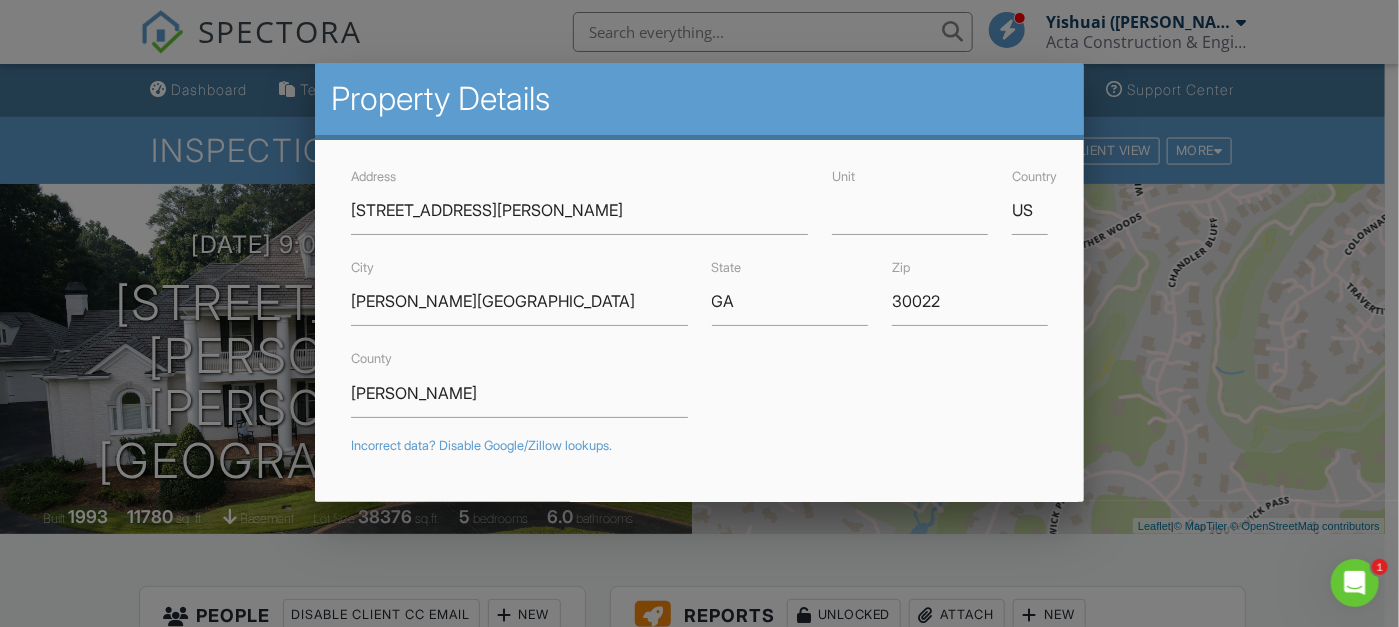 click at bounding box center (699, 292) 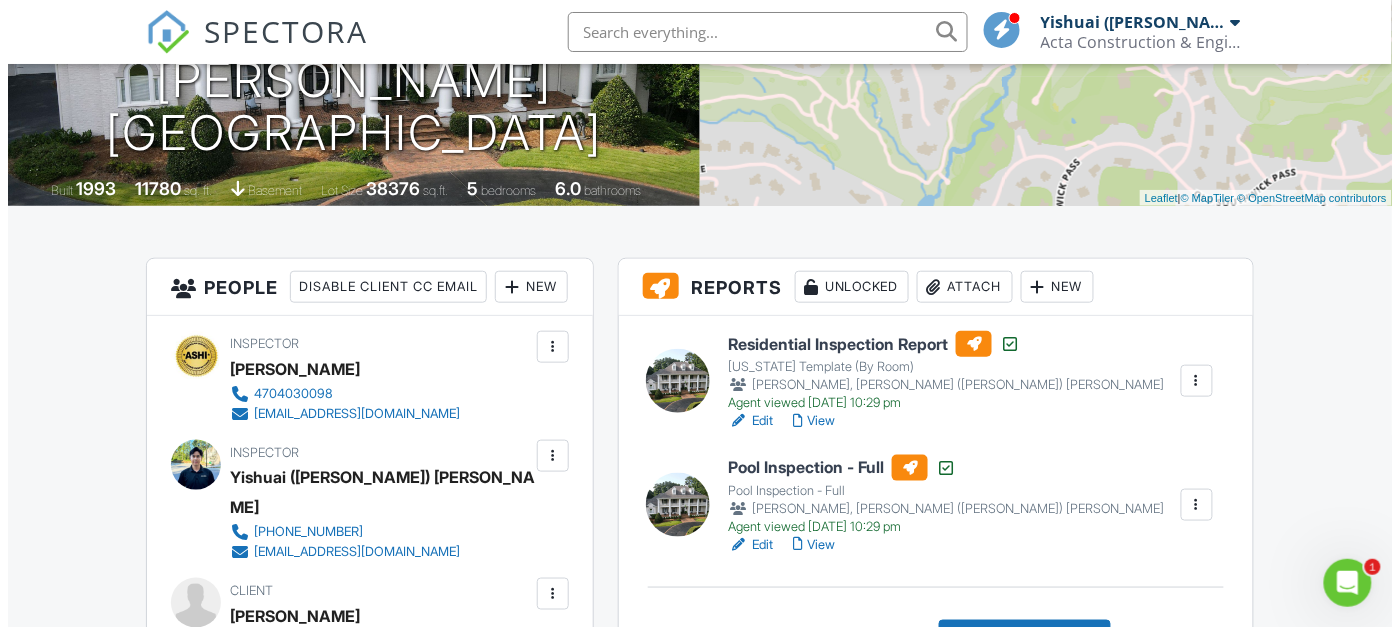 scroll, scrollTop: 400, scrollLeft: 0, axis: vertical 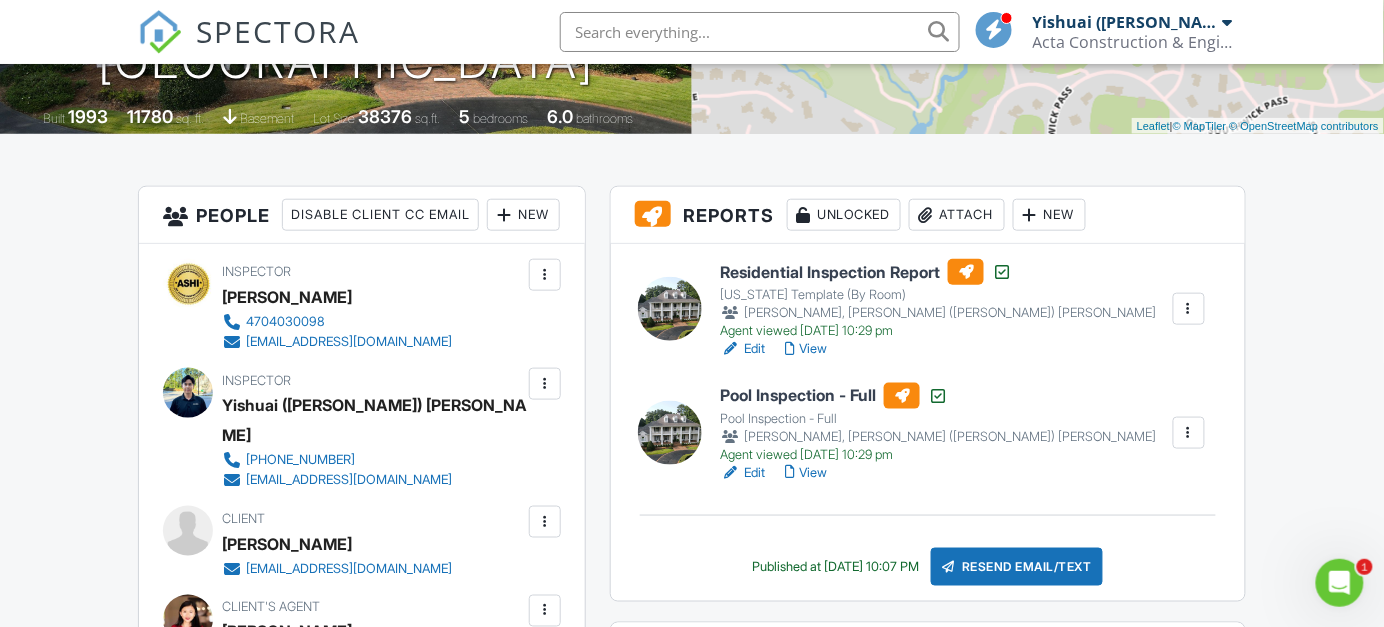 click on "Attach" at bounding box center [957, 215] 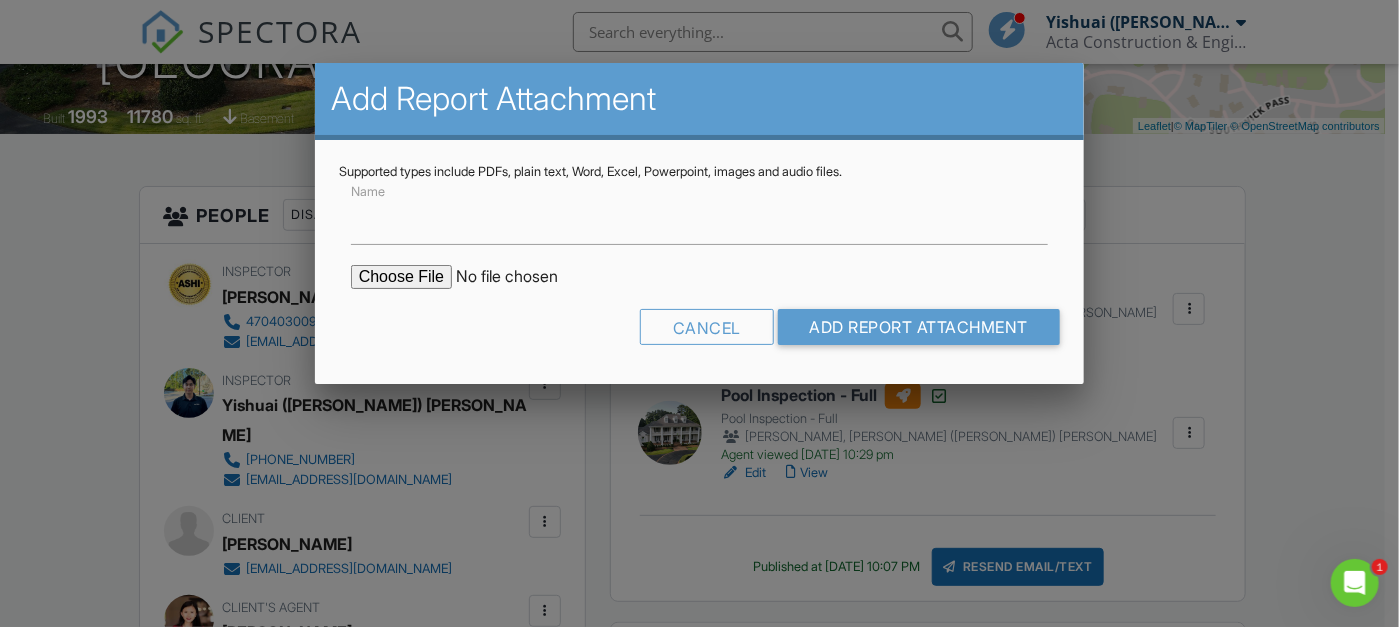 click at bounding box center (521, 277) 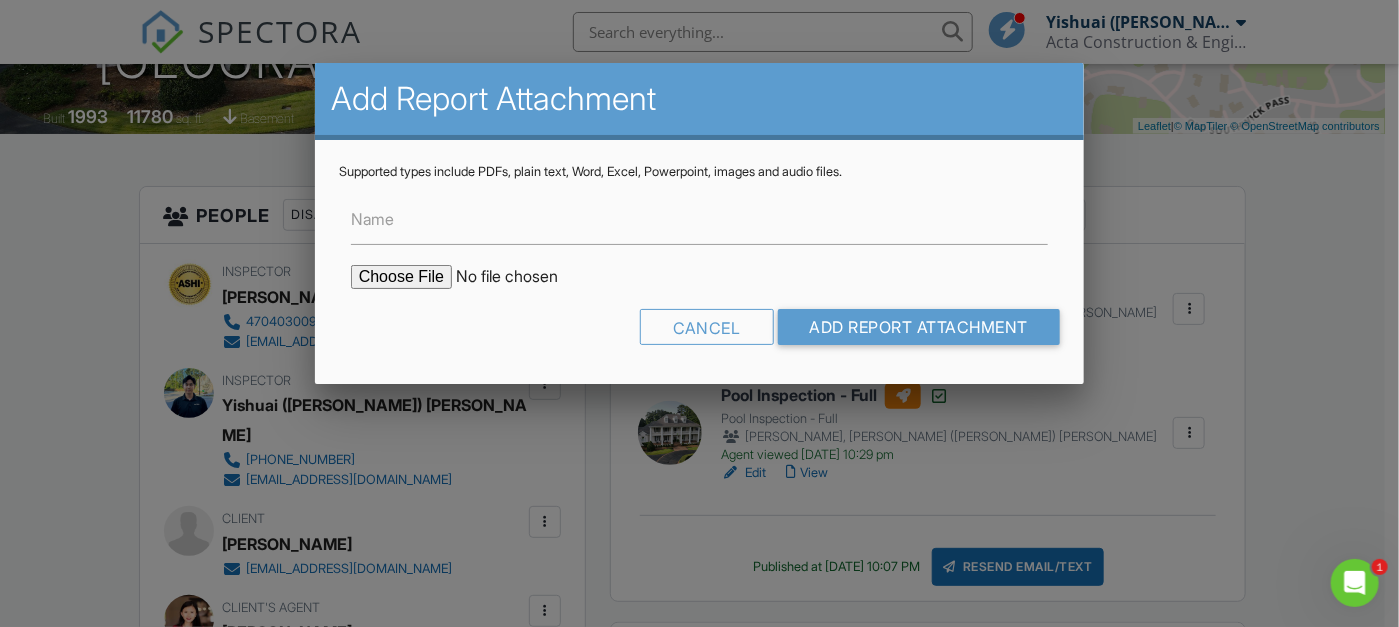 type on "C:\fakepath\Radon Test Report - ACTA.pdf" 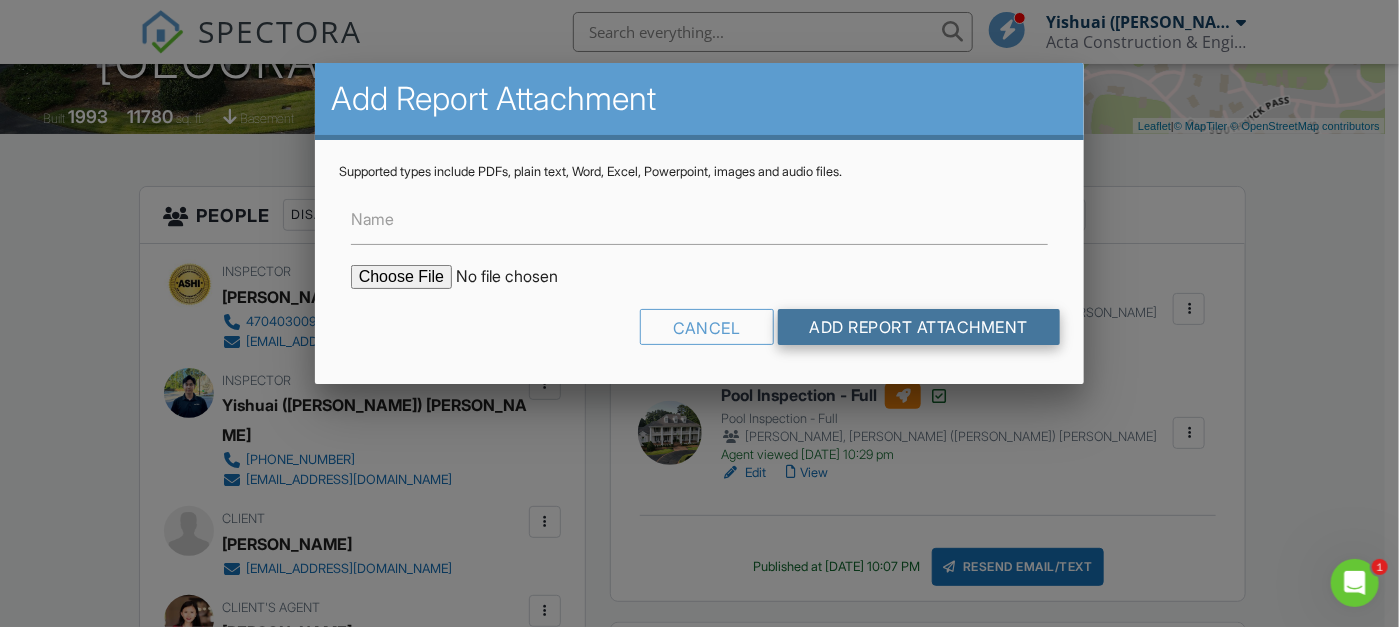 click on "Add Report Attachment" at bounding box center (919, 327) 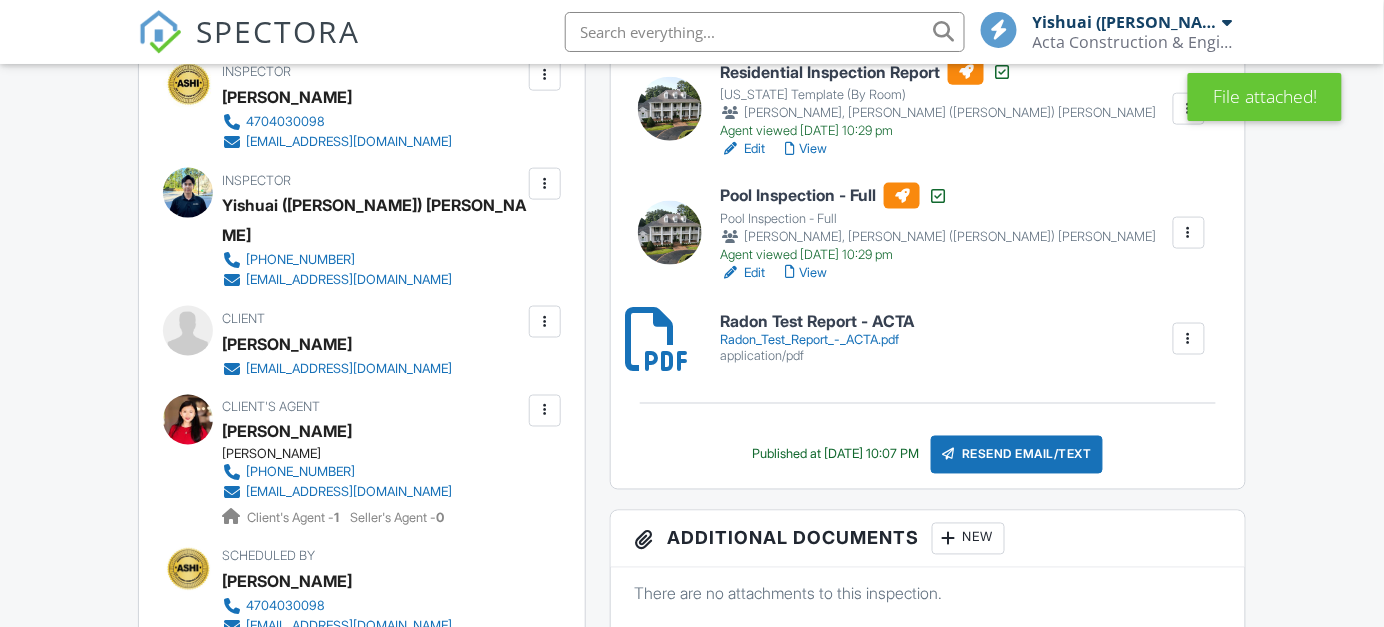 scroll, scrollTop: 600, scrollLeft: 0, axis: vertical 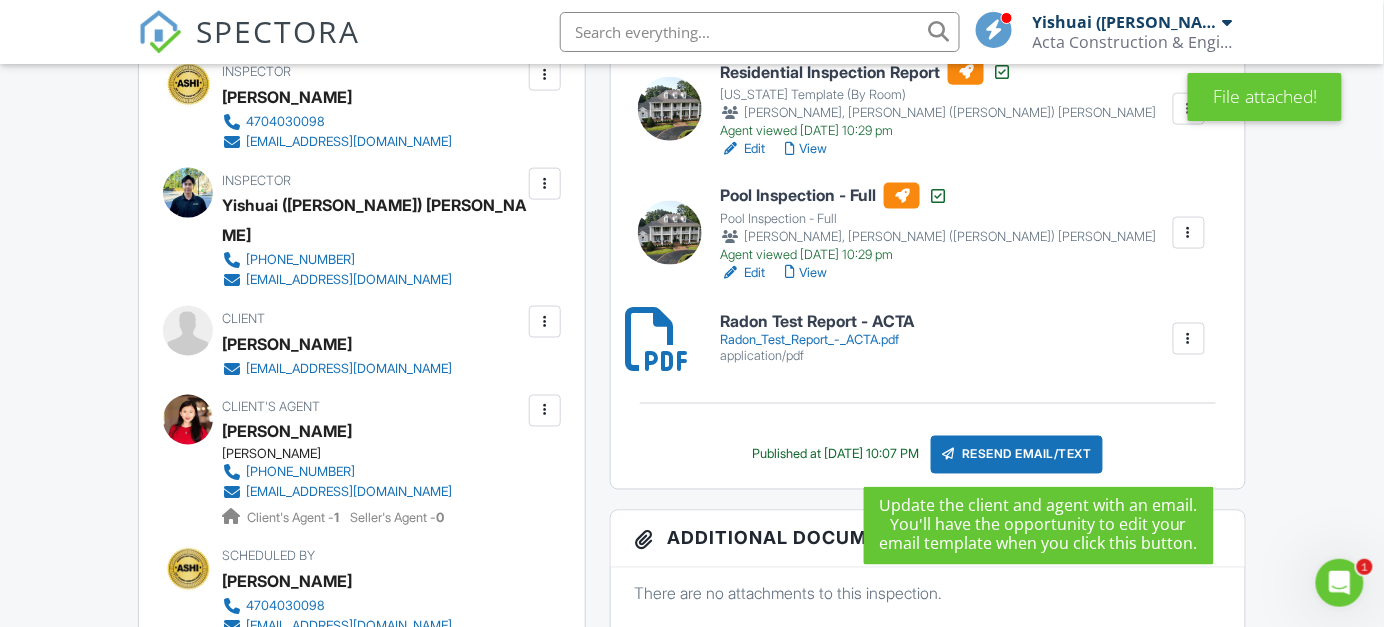 click on "Resend Email/Text" at bounding box center (1017, 455) 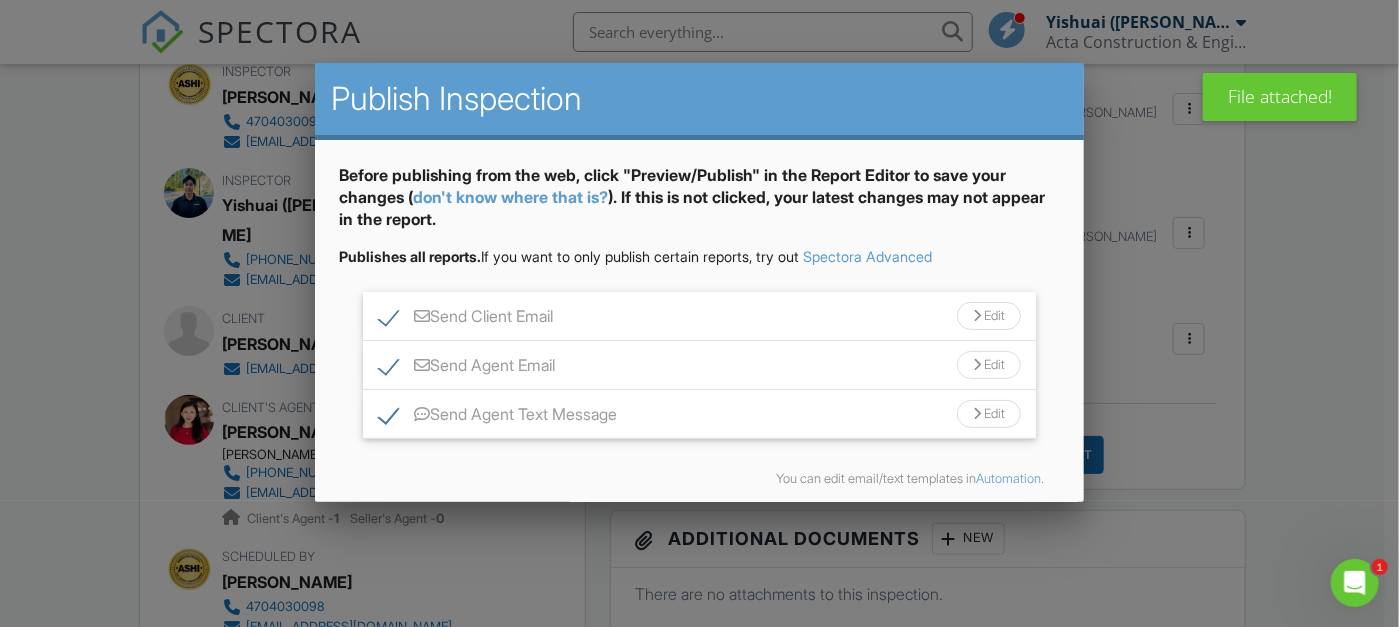 click on "Send Agent Text Message" at bounding box center (498, 417) 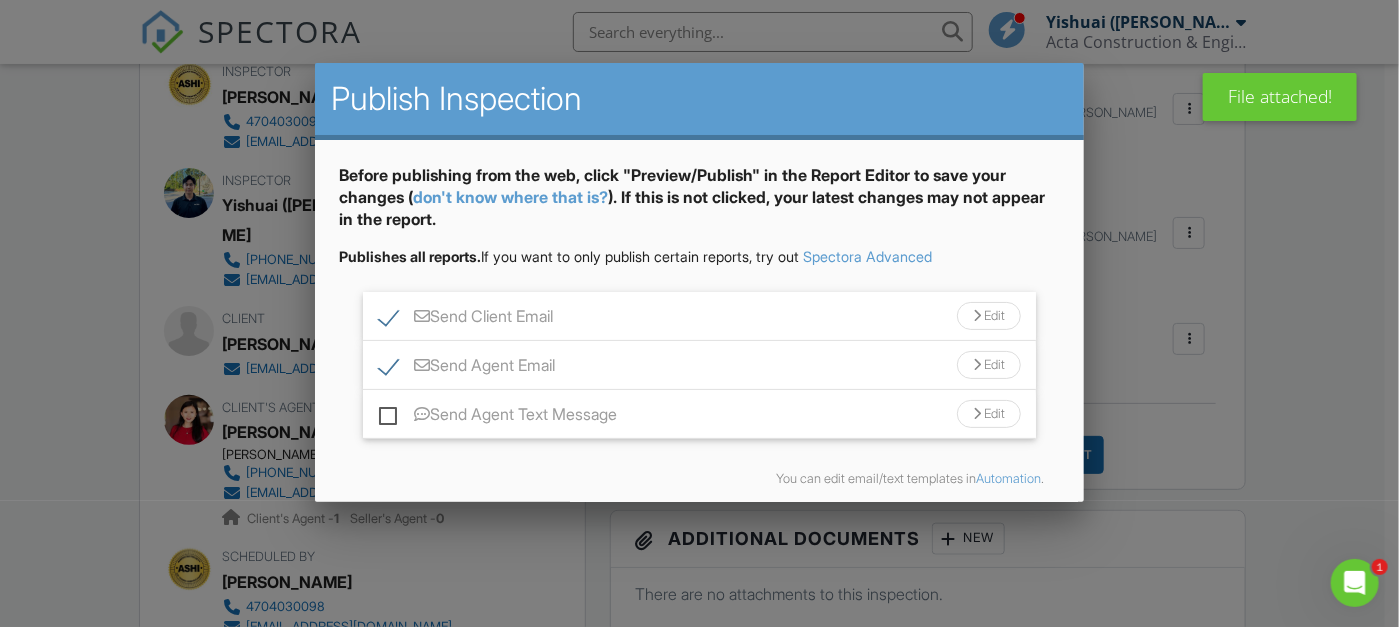 click on "Edit" at bounding box center (989, 365) 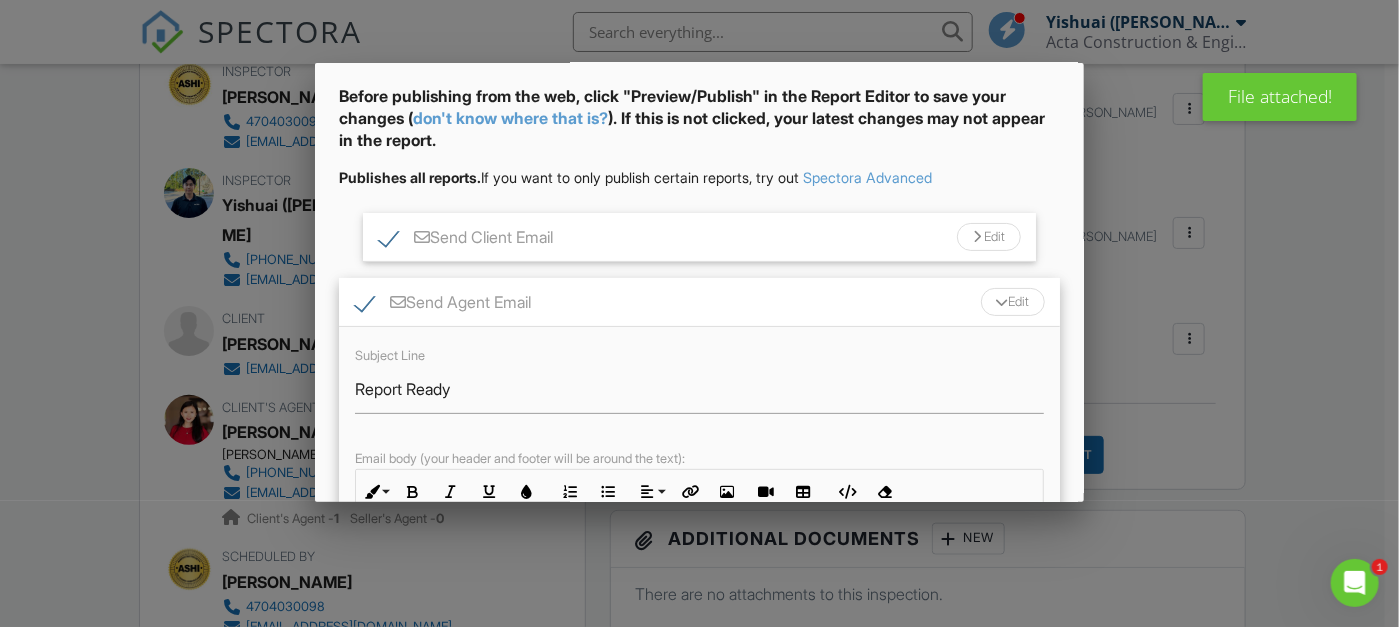 scroll, scrollTop: 100, scrollLeft: 0, axis: vertical 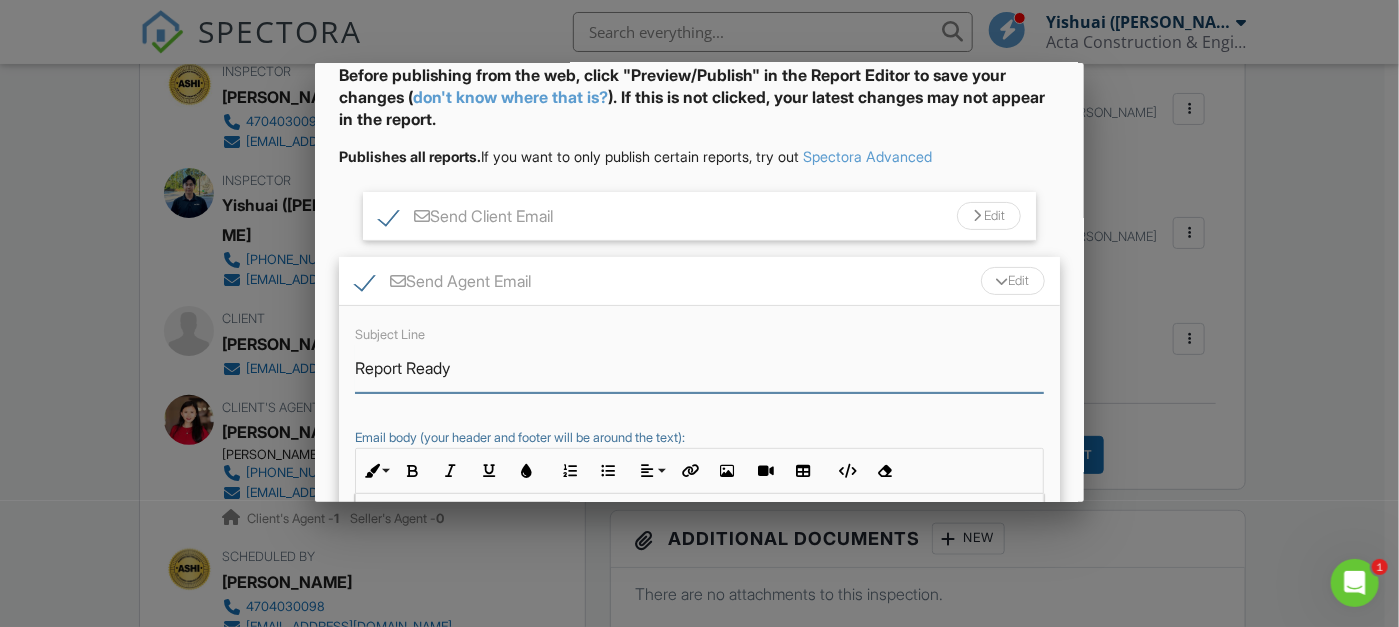 click on "Report Ready" at bounding box center (699, 368) 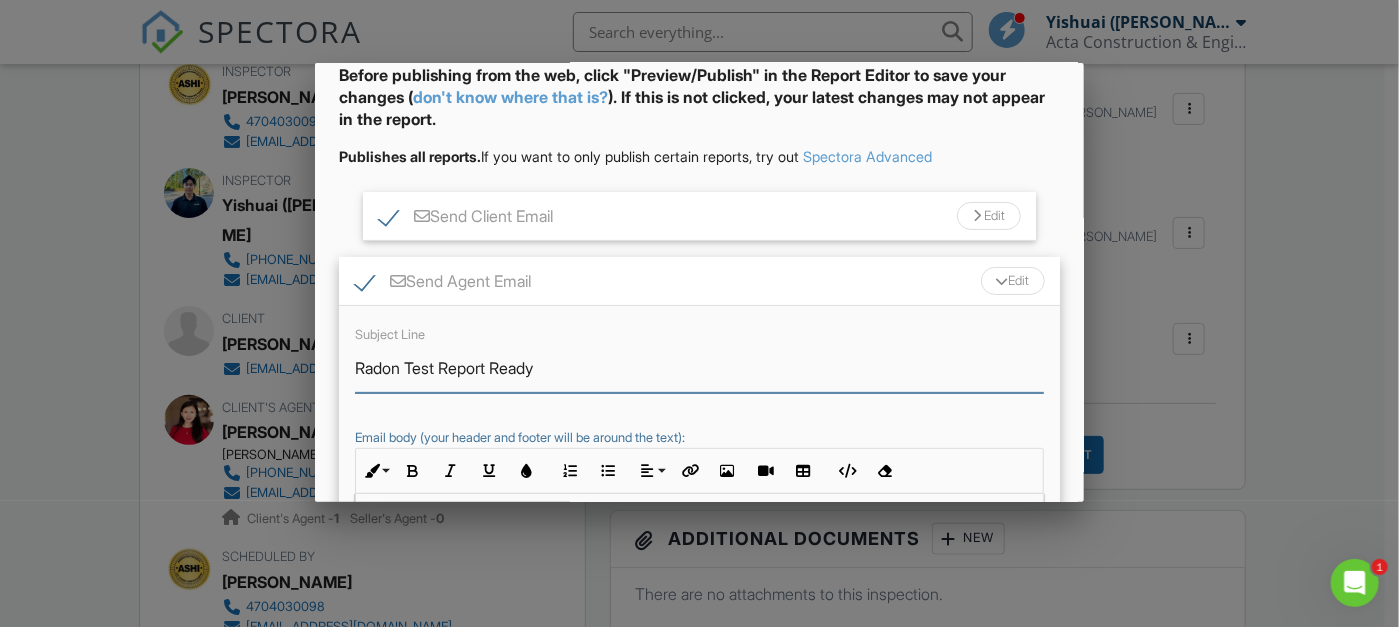 click on "Radon Test Report Ready" at bounding box center (699, 368) 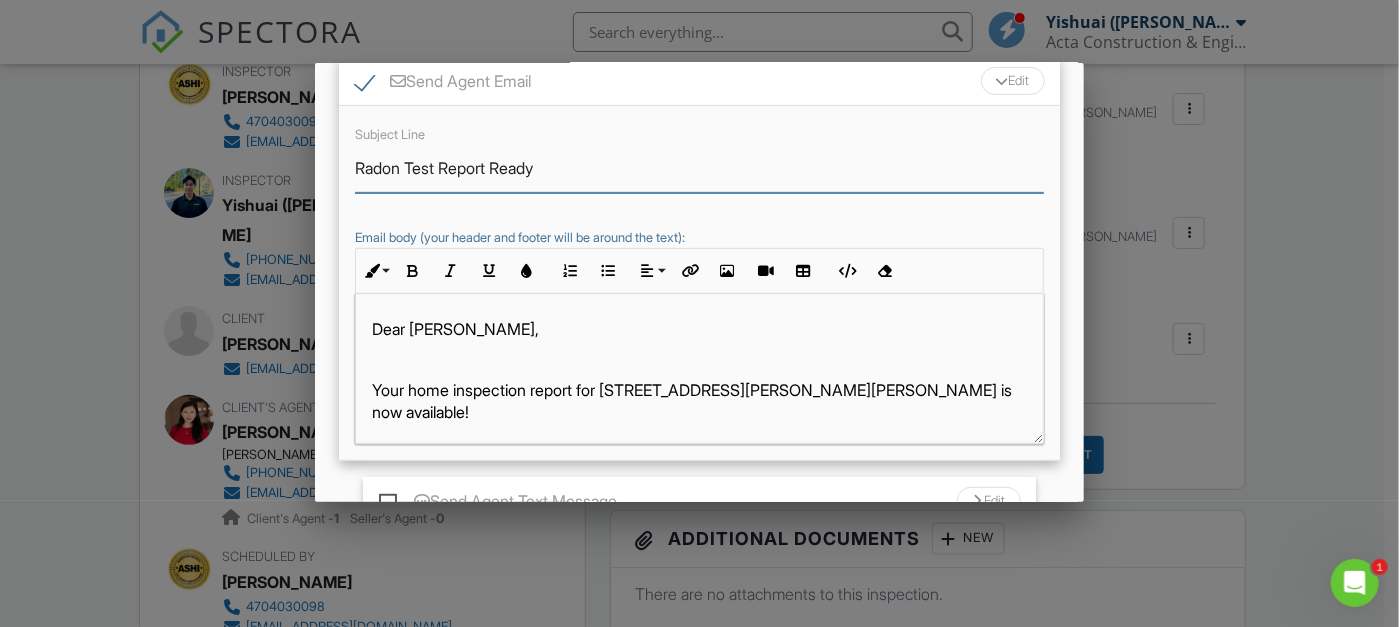 type on "Radon Test Report Ready" 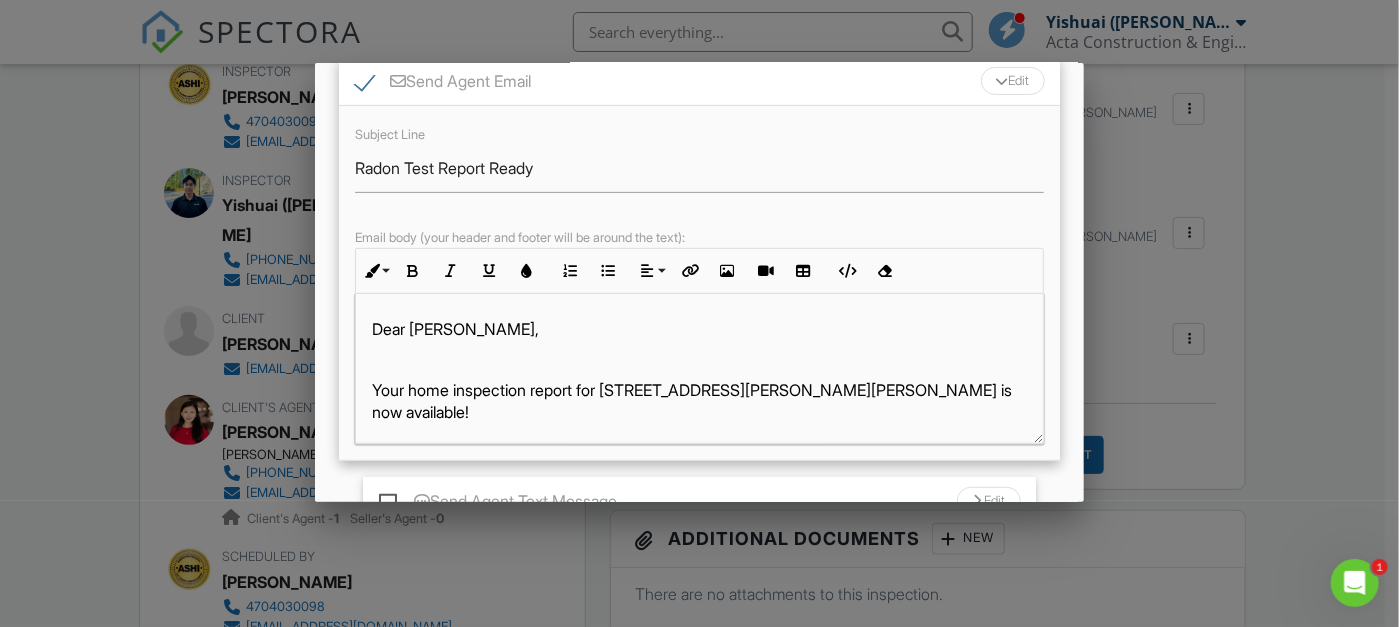 click on "Your home inspection report for [STREET_ADDRESS][PERSON_NAME][PERSON_NAME] is now available!" at bounding box center [699, 401] 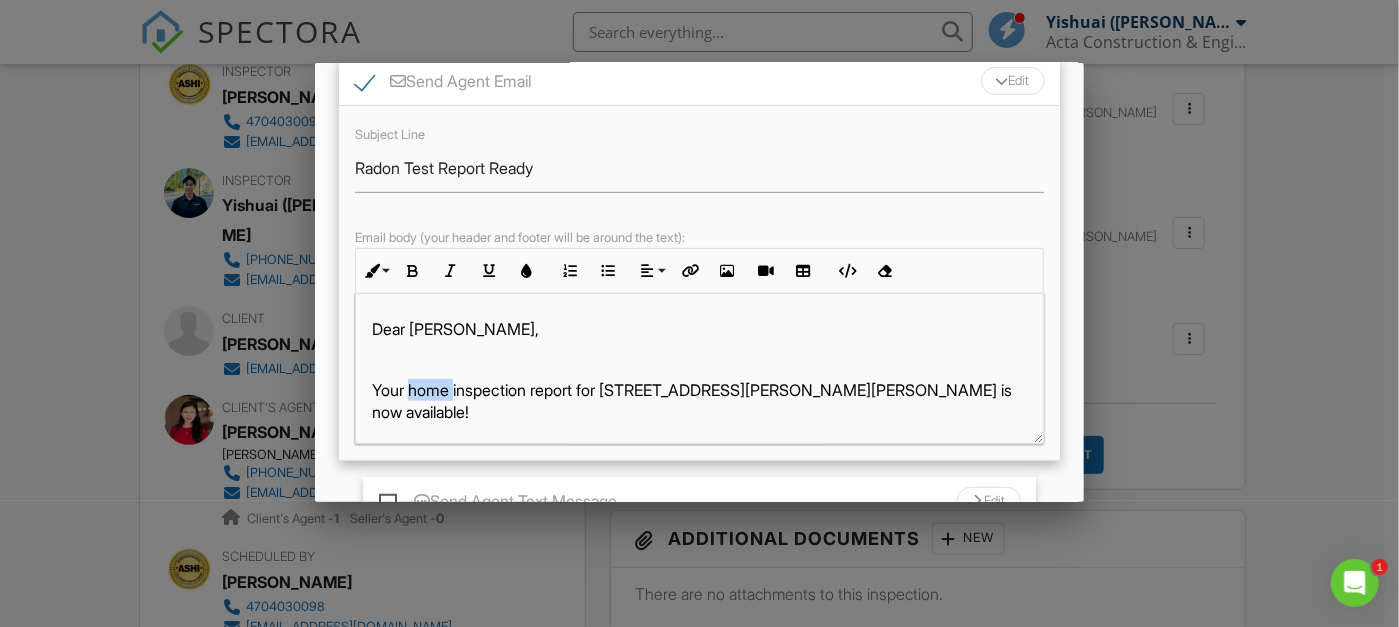 click on "Your home inspection report for [STREET_ADDRESS][PERSON_NAME][PERSON_NAME] is now available!" at bounding box center (699, 401) 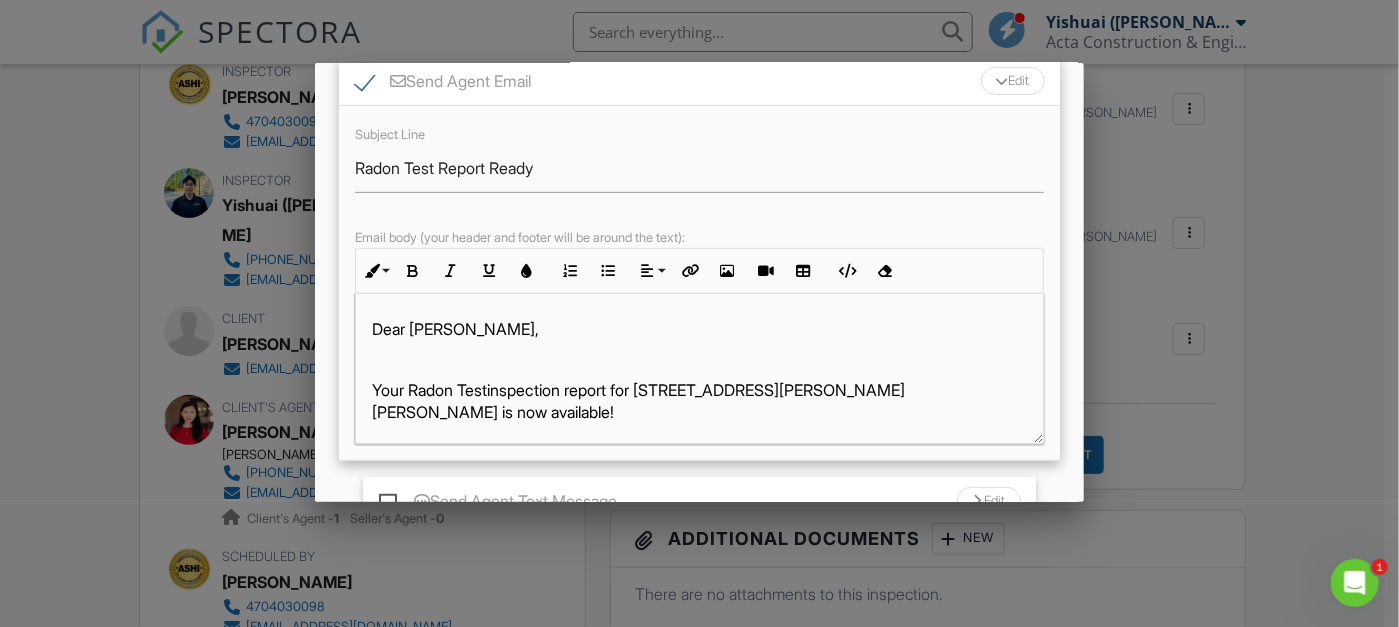 type 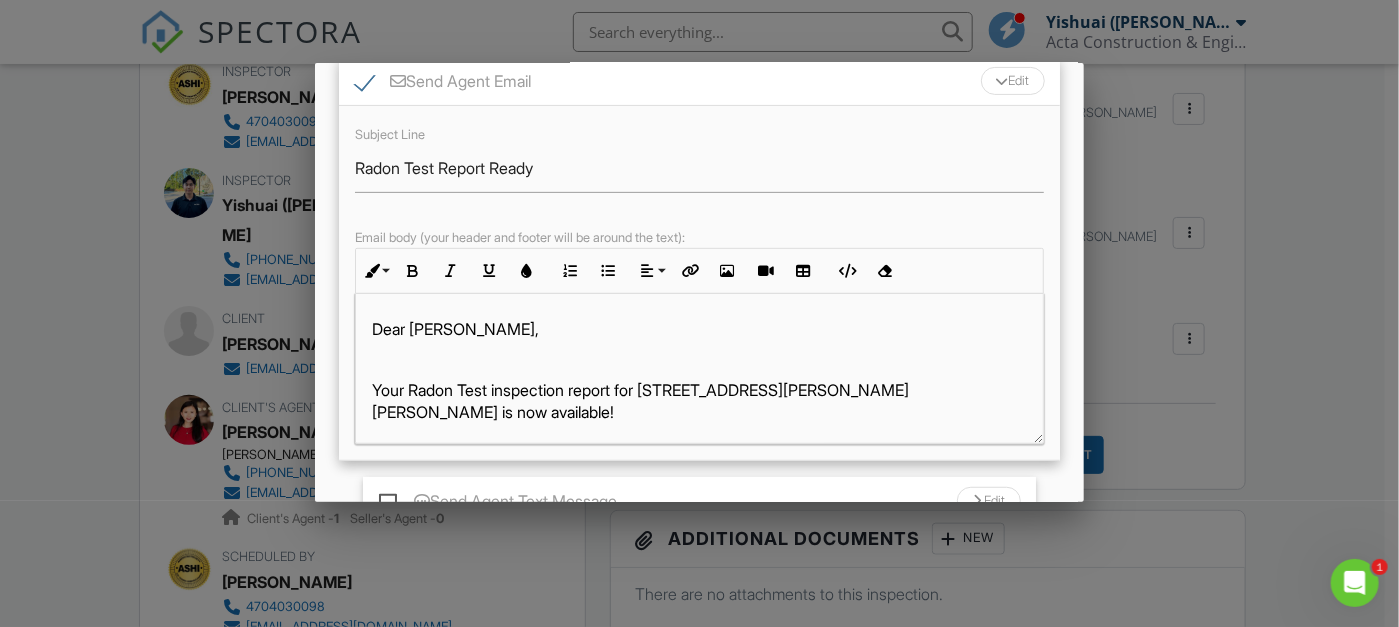 click on "Your Radon Test inspection report for 5045 Harrington Rd, Johns Creek, GA 30022 is now available!" at bounding box center [699, 401] 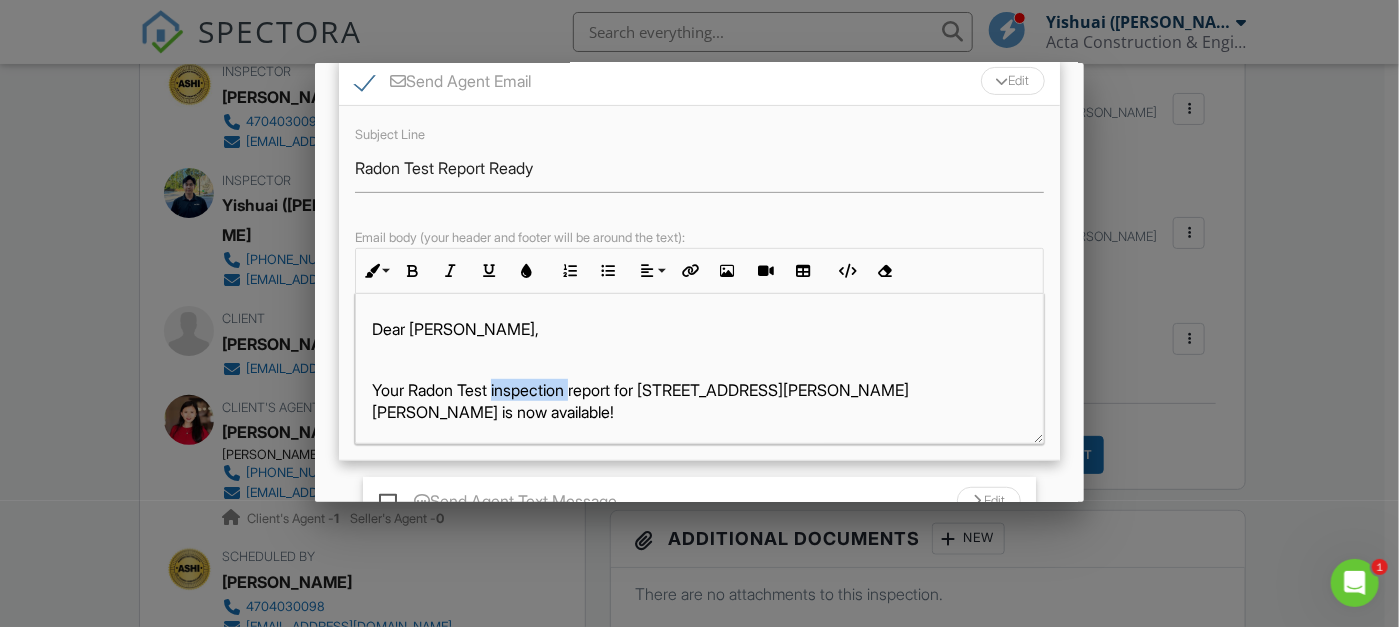 click on "Your Radon Test inspection report for 5045 Harrington Rd, Johns Creek, GA 30022 is now available!" at bounding box center [699, 401] 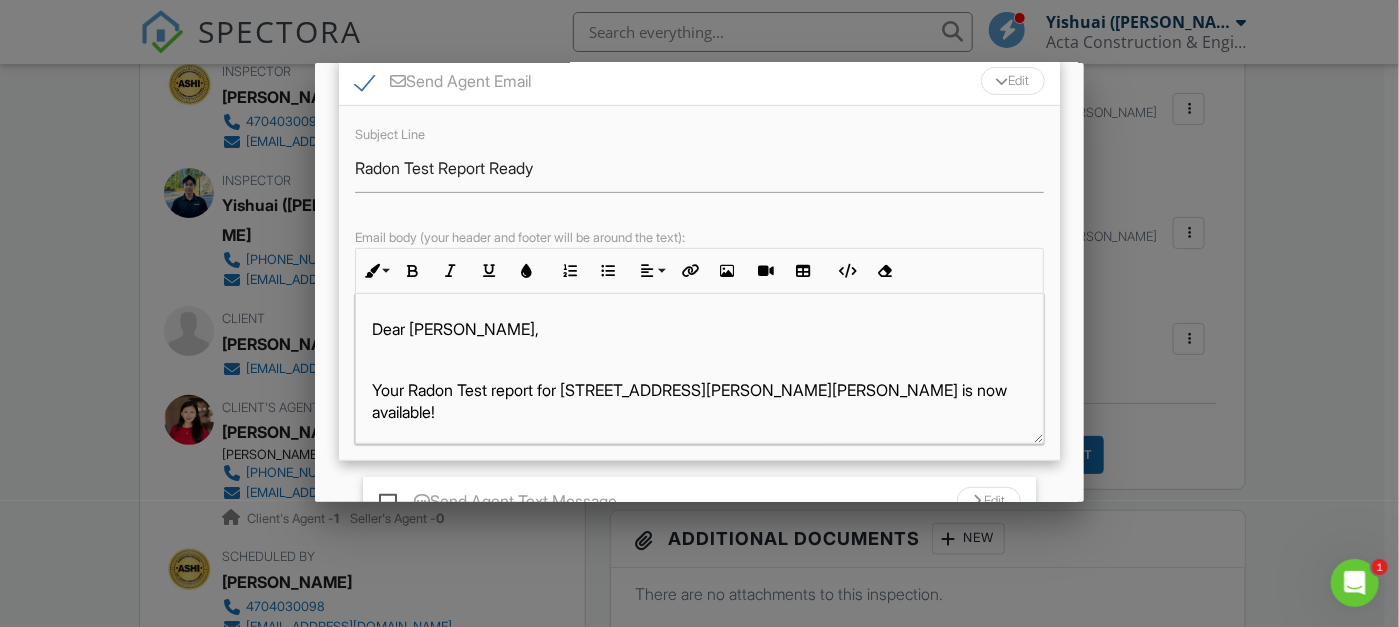 click on "Your Radon Test report for 5045 Harrington Rd, Johns Creek, GA 30022 is now available!" at bounding box center (699, 401) 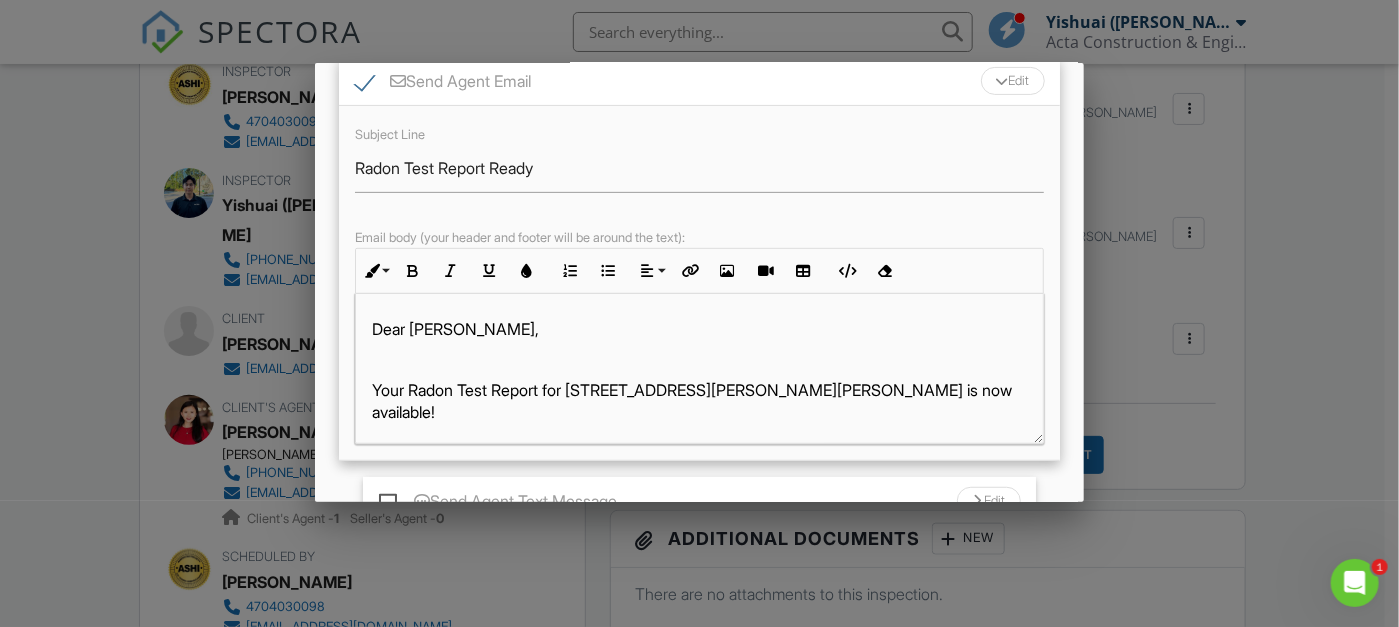 scroll, scrollTop: 0, scrollLeft: 0, axis: both 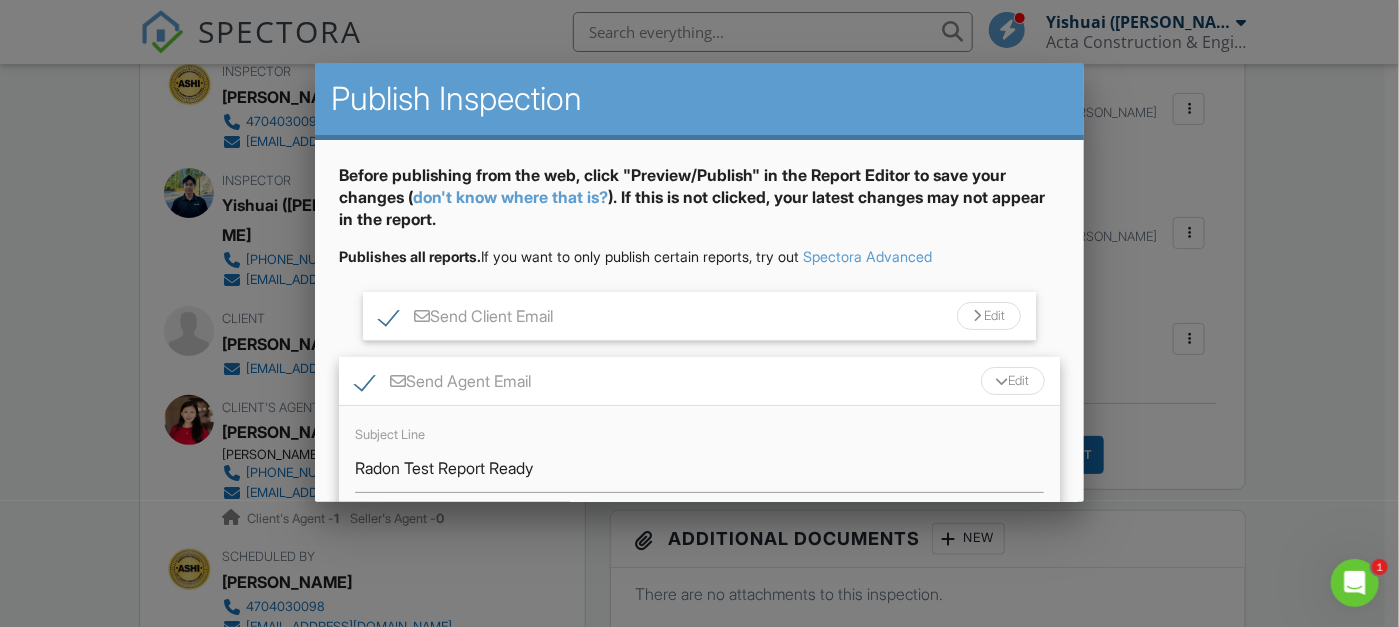 click on "Send Client Email" at bounding box center [466, 319] 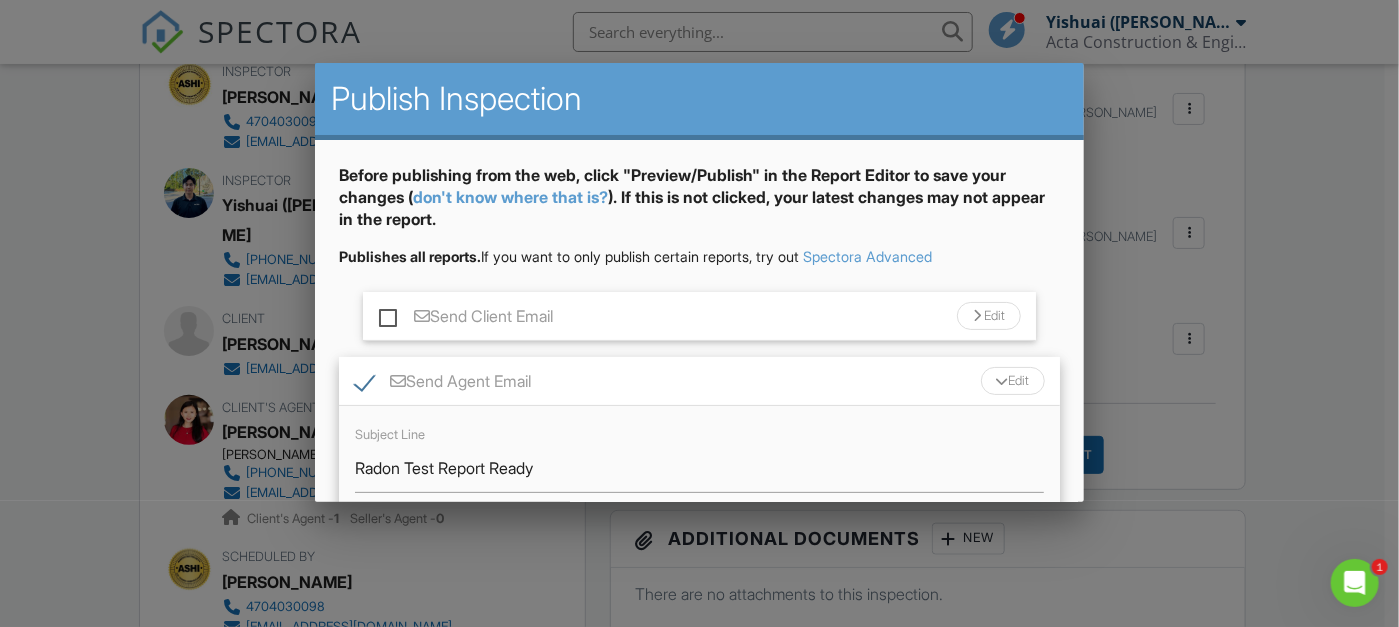scroll, scrollTop: 100, scrollLeft: 0, axis: vertical 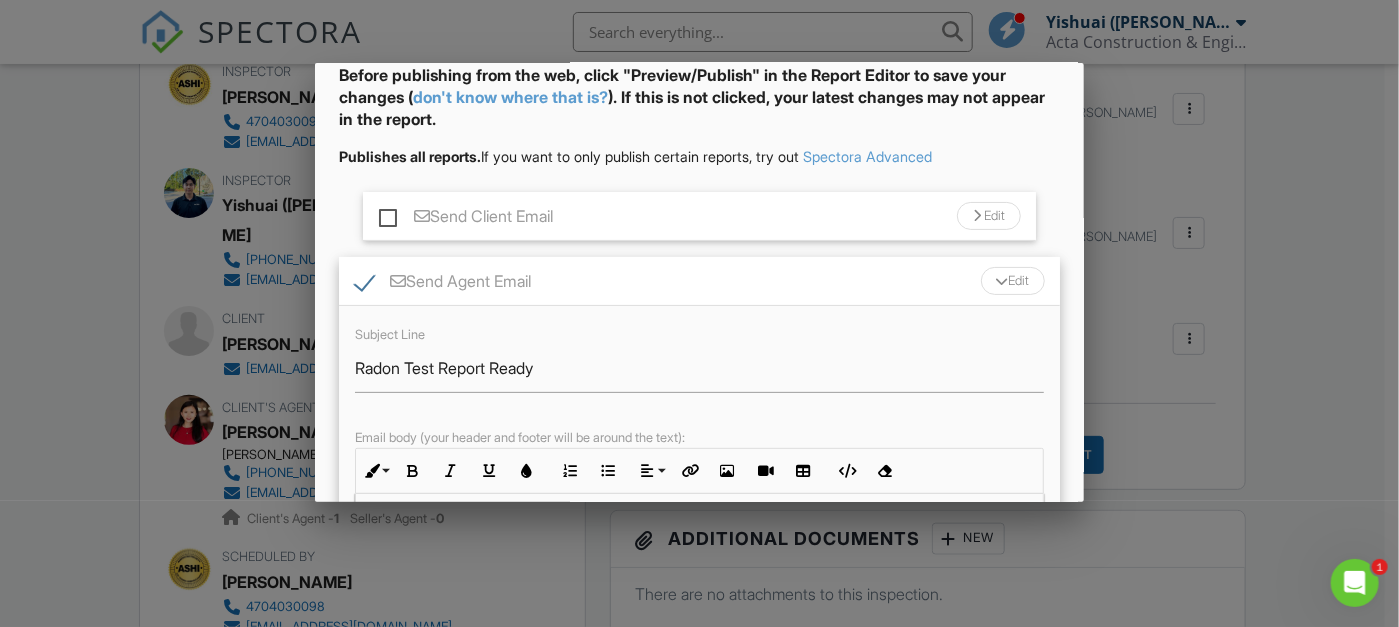 click on "Send Client Email" at bounding box center [466, 219] 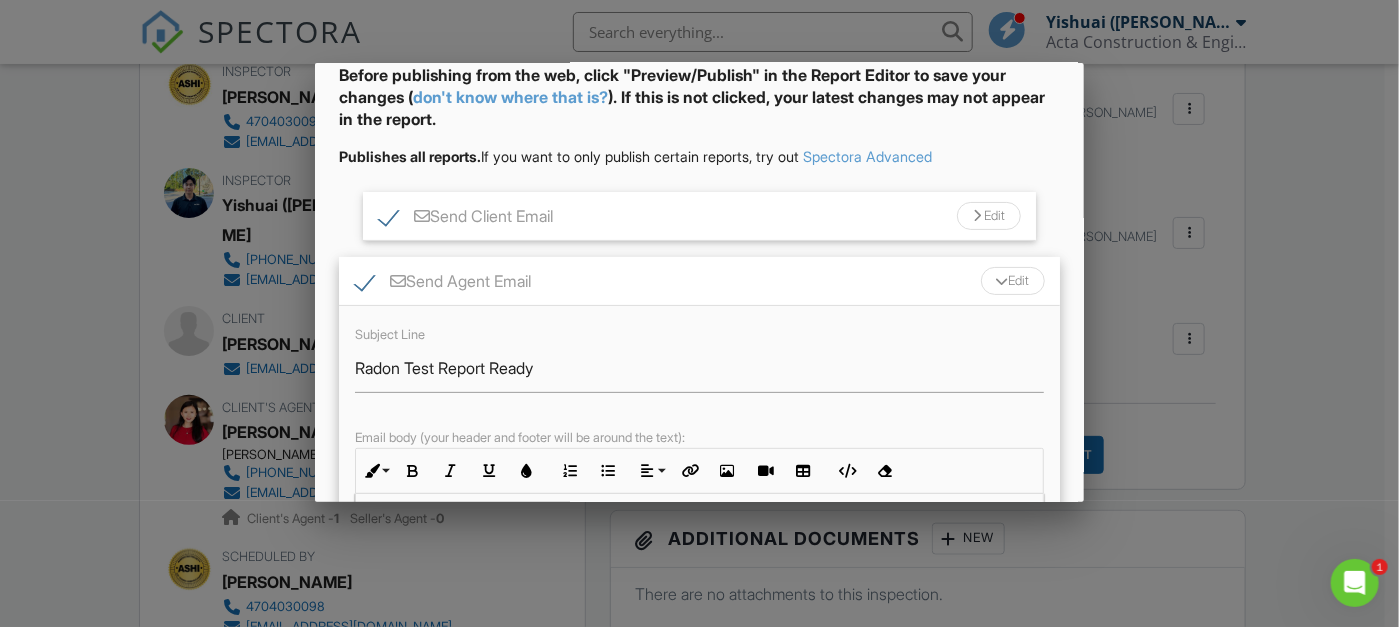 click on "Send Client Email
Edit" at bounding box center [699, 216] 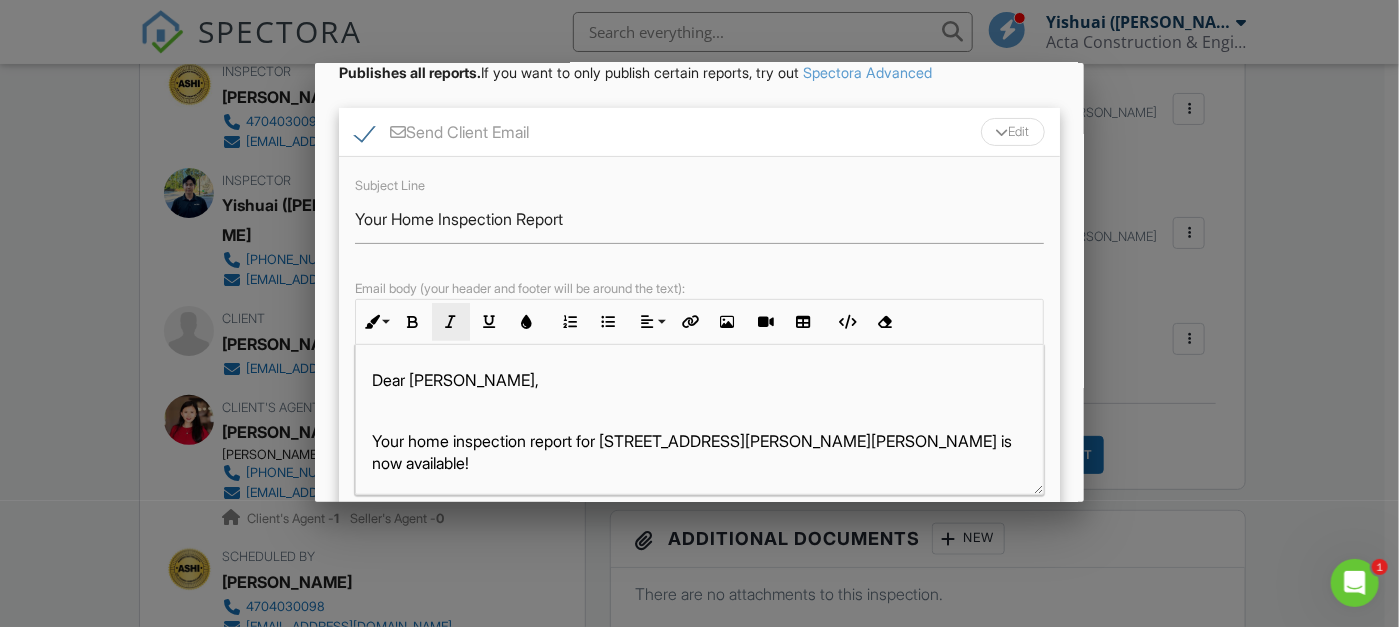 scroll, scrollTop: 300, scrollLeft: 0, axis: vertical 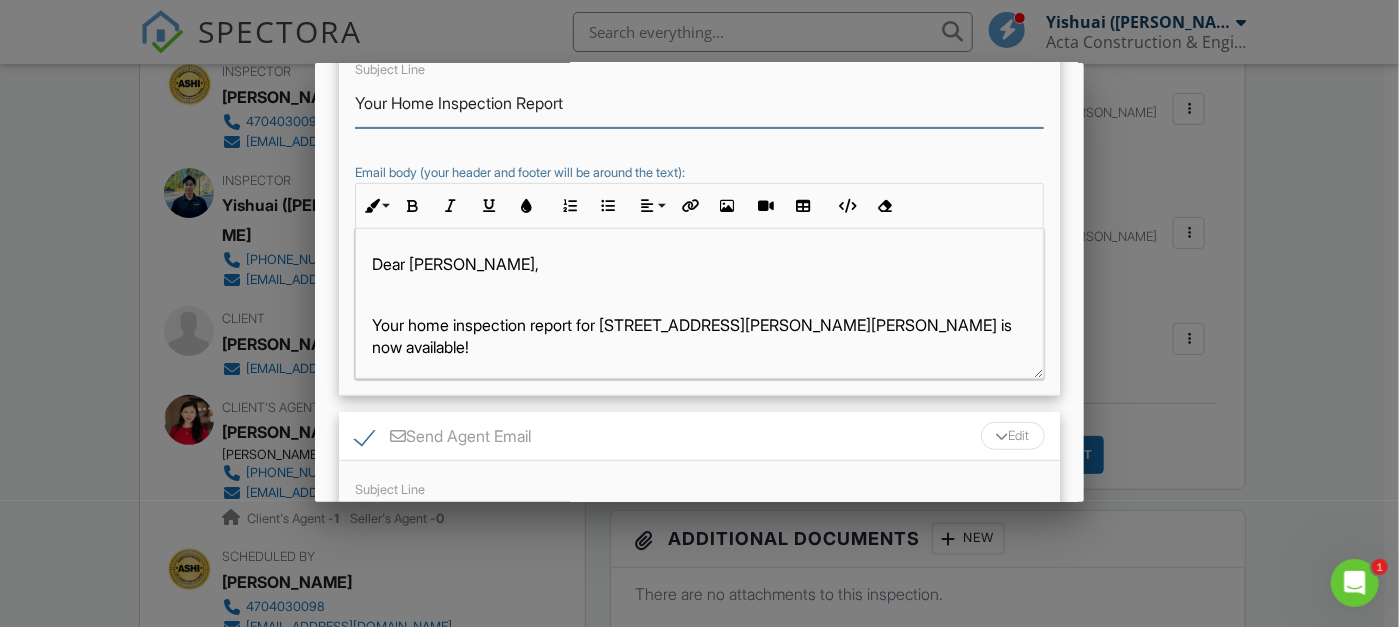 drag, startPoint x: 395, startPoint y: 104, endPoint x: 520, endPoint y: 102, distance: 125.016 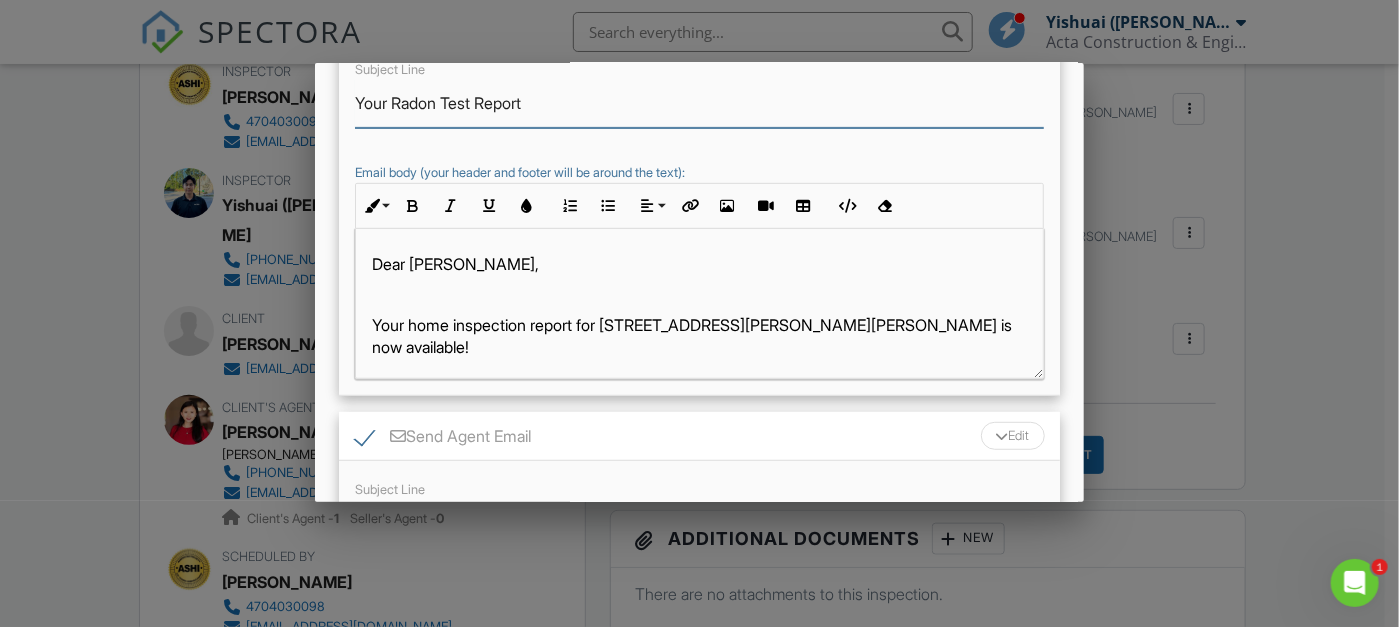 type on "Your Radon Test Report" 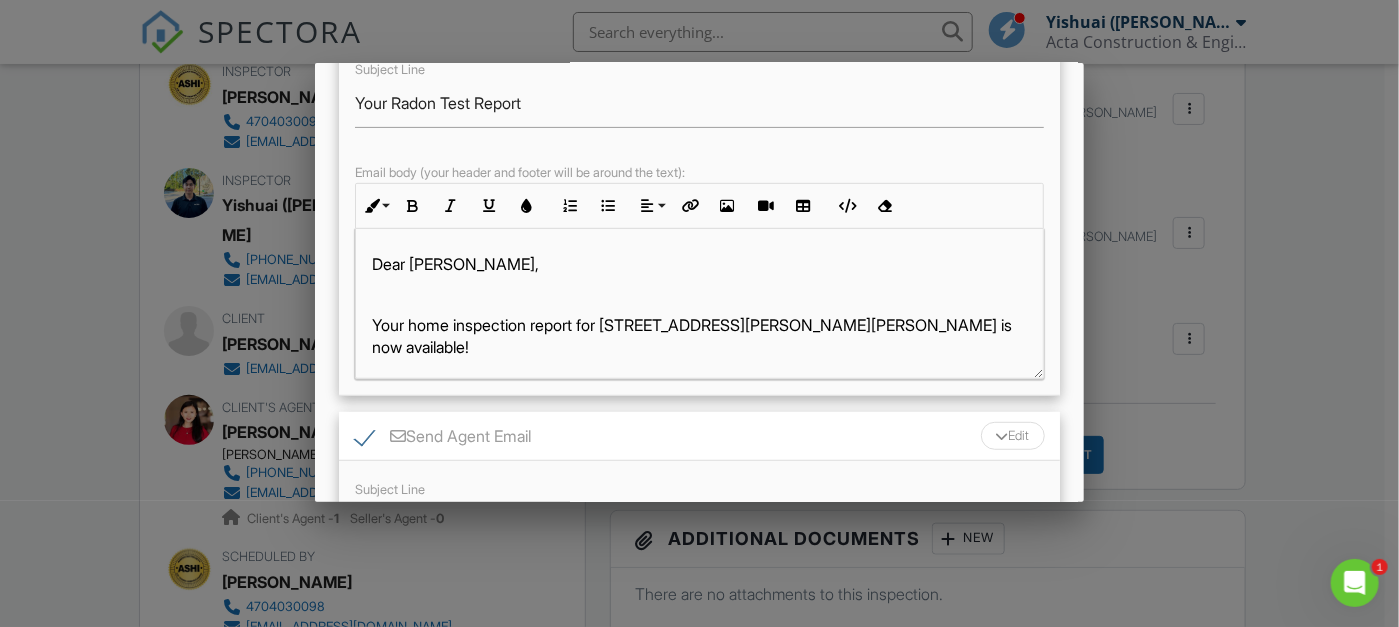 click on "Your home inspection report for [STREET_ADDRESS][PERSON_NAME][PERSON_NAME] is now available!" at bounding box center [699, 336] 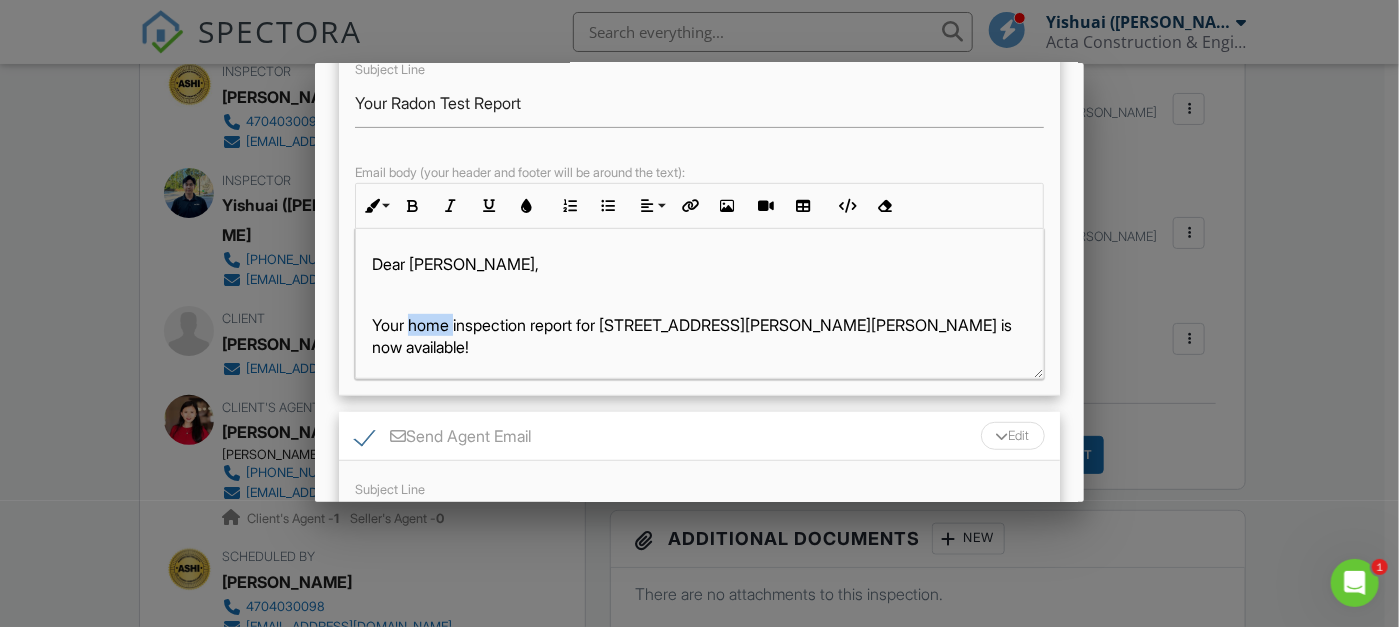 click on "Your home inspection report for [STREET_ADDRESS][PERSON_NAME][PERSON_NAME] is now available!" at bounding box center (699, 336) 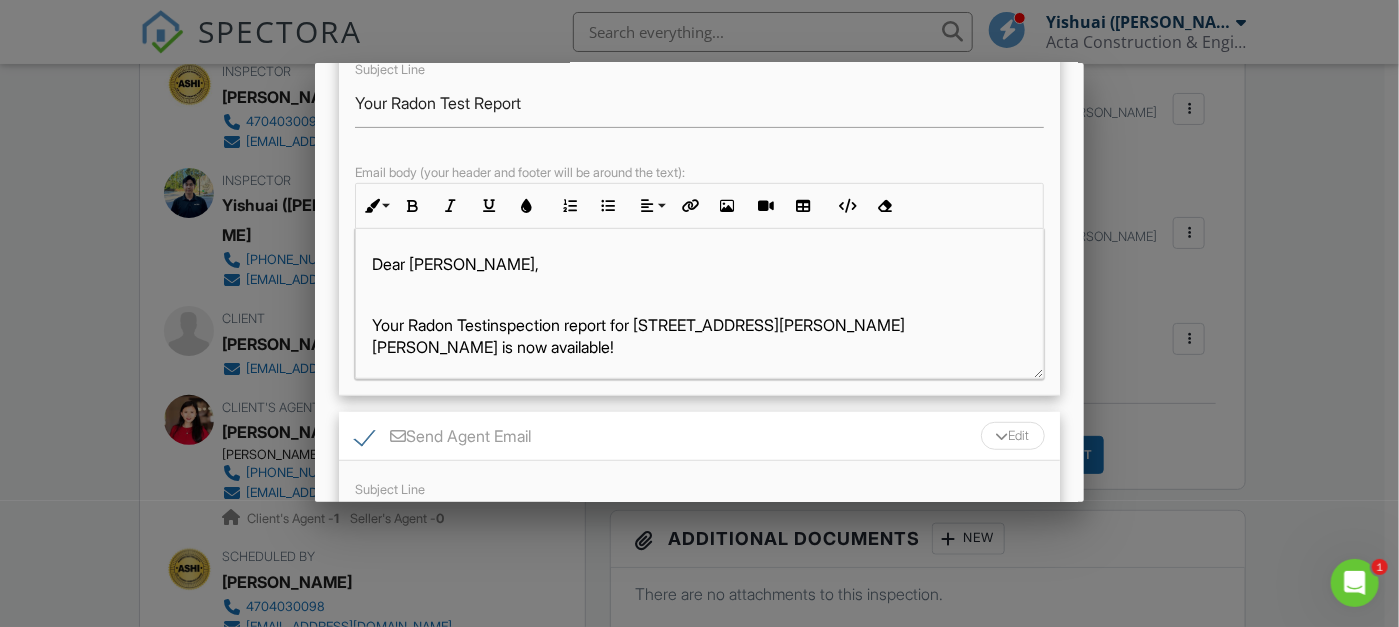 type 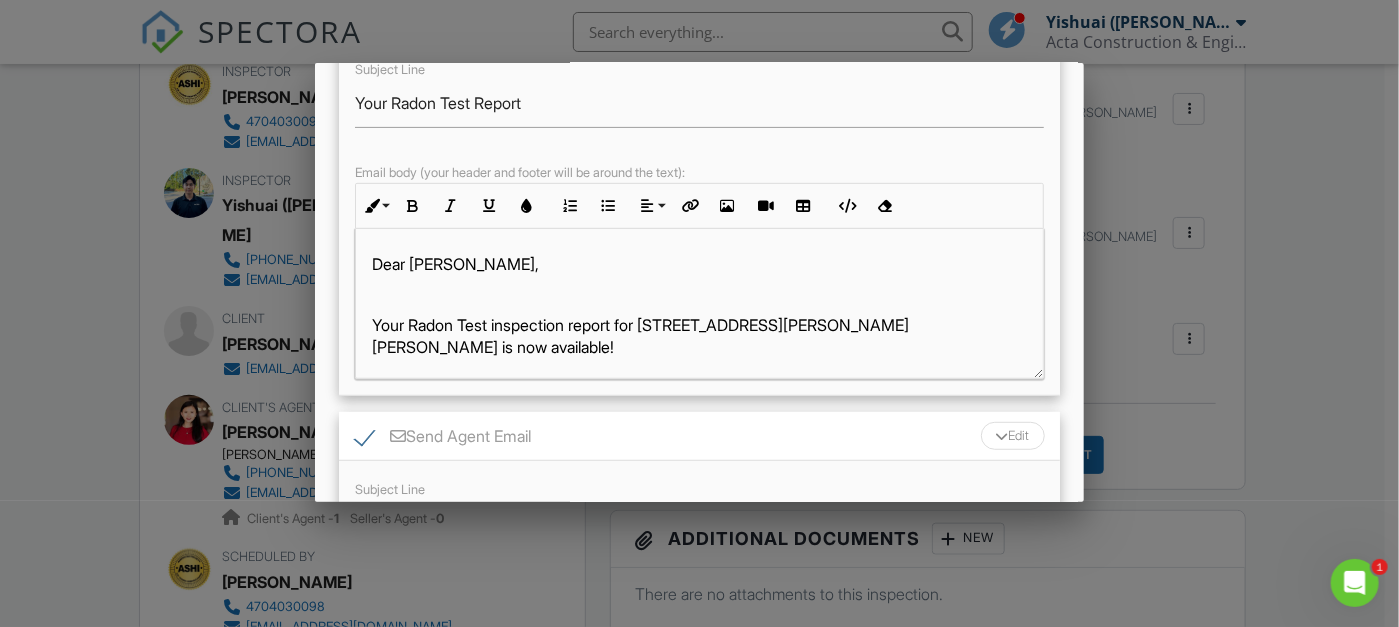 click on "Your Radon Test inspection report for 5045 Harrington Rd, Johns Creek, GA 30022 is now available!" at bounding box center (699, 336) 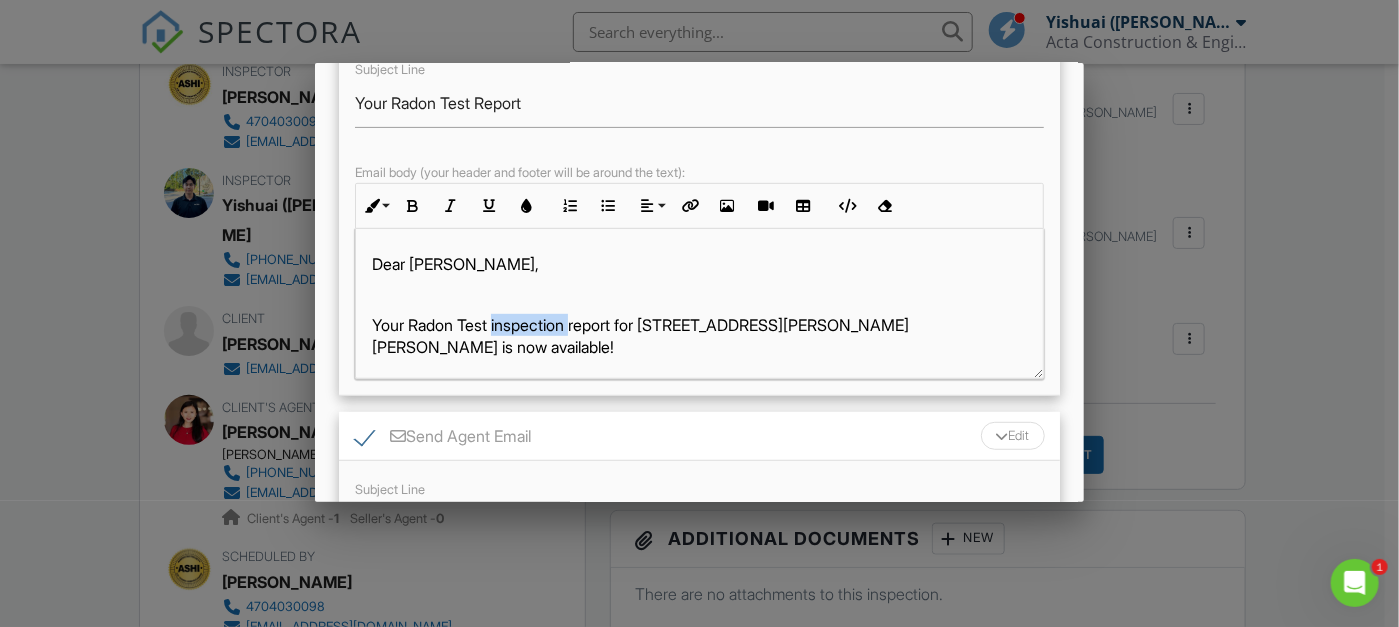 click on "Your Radon Test inspection report for 5045 Harrington Rd, Johns Creek, GA 30022 is now available!" at bounding box center [699, 336] 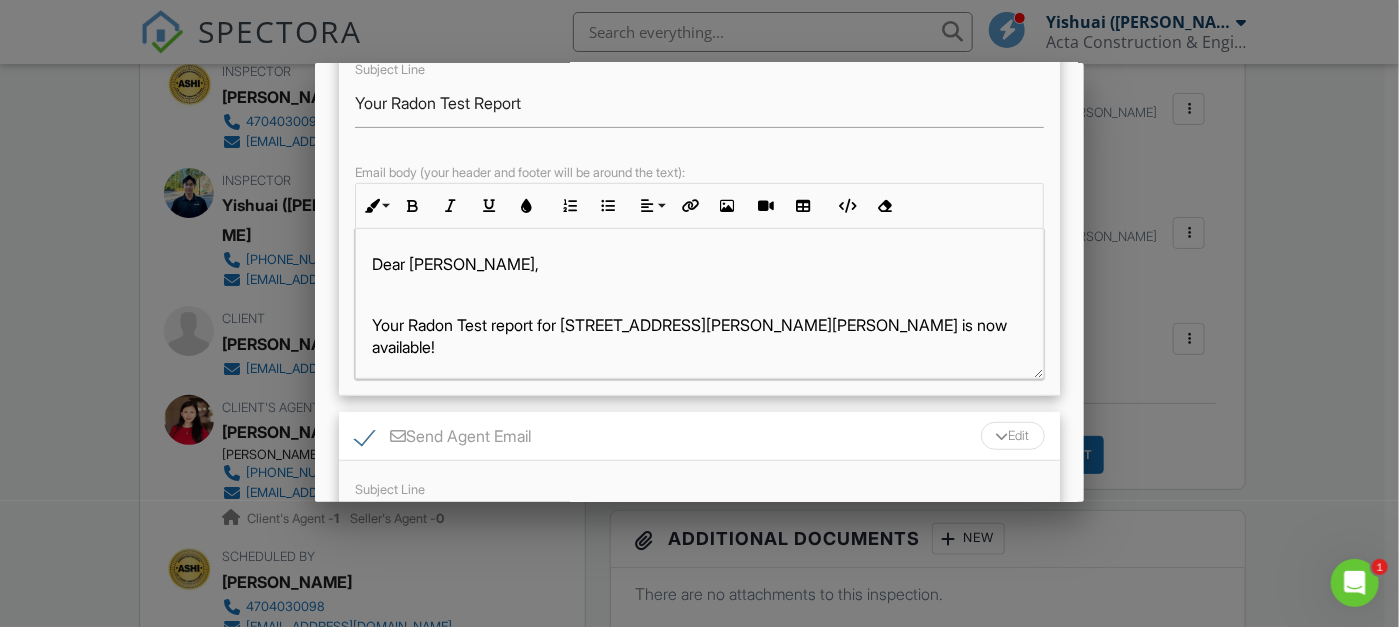 click on "Your Radon Test report for 5045 Harrington Rd, Johns Creek, GA 30022 is now available!" at bounding box center [699, 336] 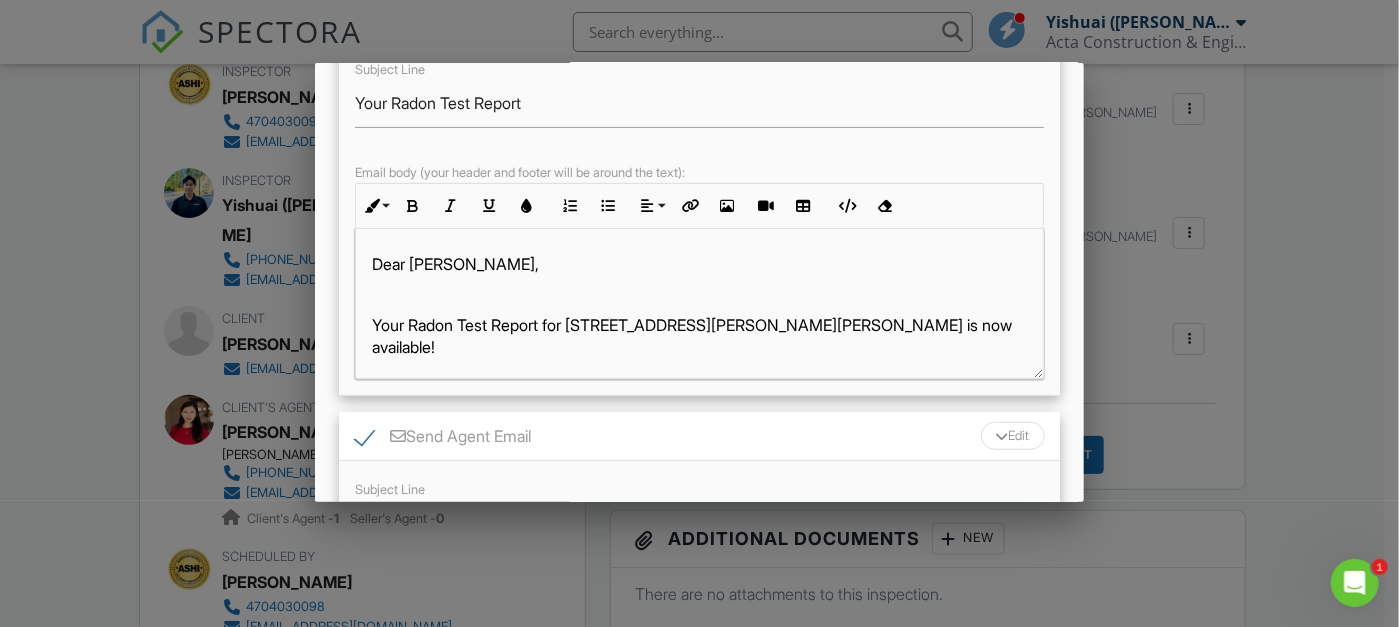 click on "Dear Yan, Your Radon Test Report for 5045 Harrington Rd, Johns Creek, GA 30022 is now available! Here’s what to do next: 1. Click the  "Inspection Details"  button below to view your full report. 2. You can download a PDF version by clicking  "PDF"  in the  top right corner , then selecting  "Full Report"  or  "Summary" . 3. If you were happy with our service, we’d greatly appreciate a  5-star review ! 👉 Inspection Details If you have any questions about the findings, feel free to reach out — we're happy to help! Thanks again for choosing us for your inspection. Best regards, ACTA Property Inspections" at bounding box center (699, 621) 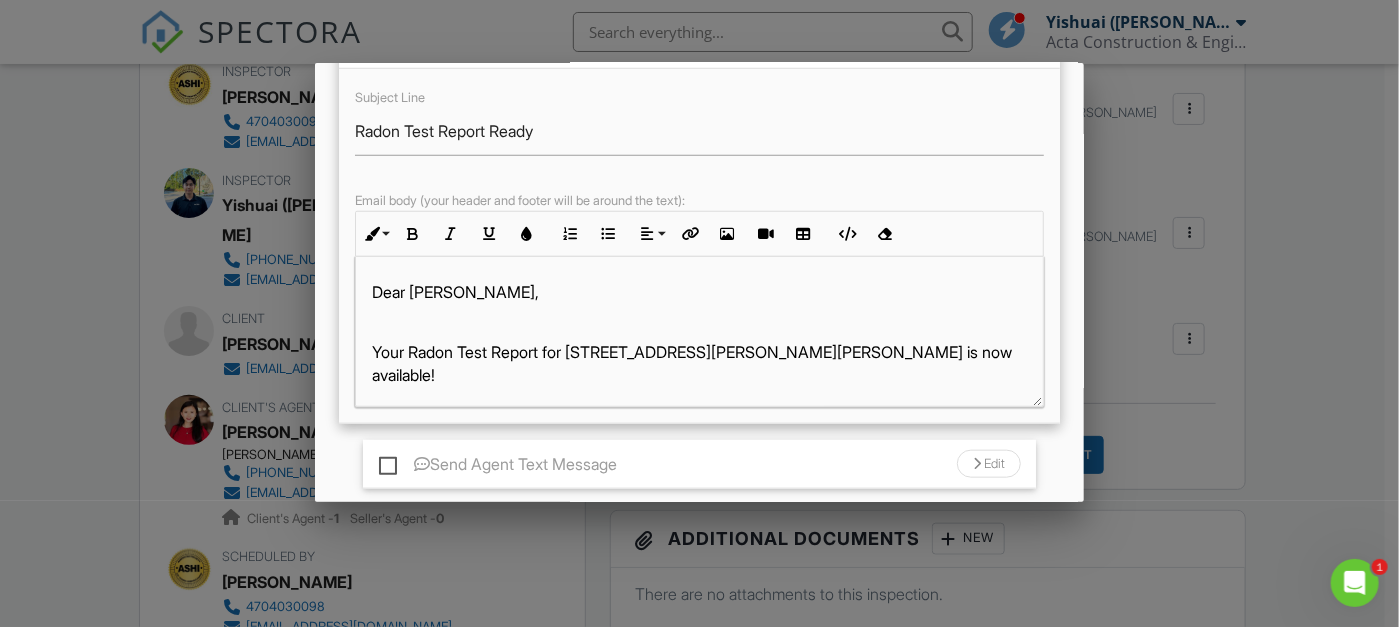 scroll, scrollTop: 817, scrollLeft: 0, axis: vertical 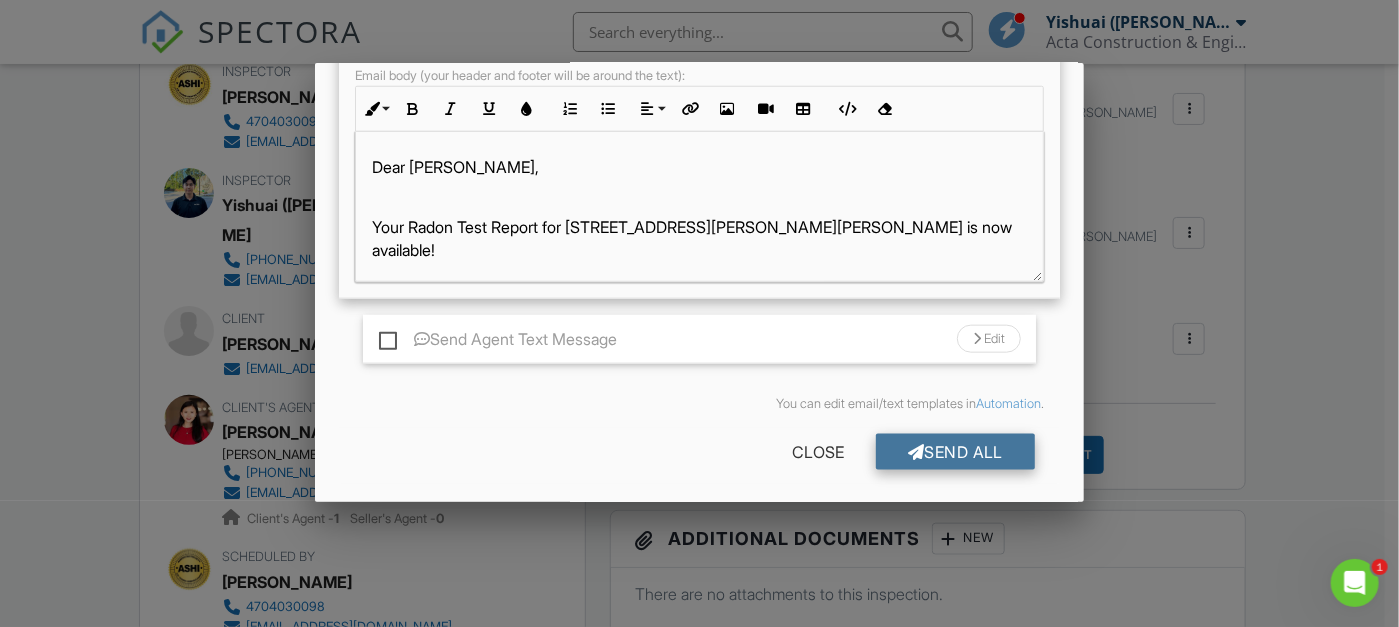 click on "Send All" at bounding box center (956, 452) 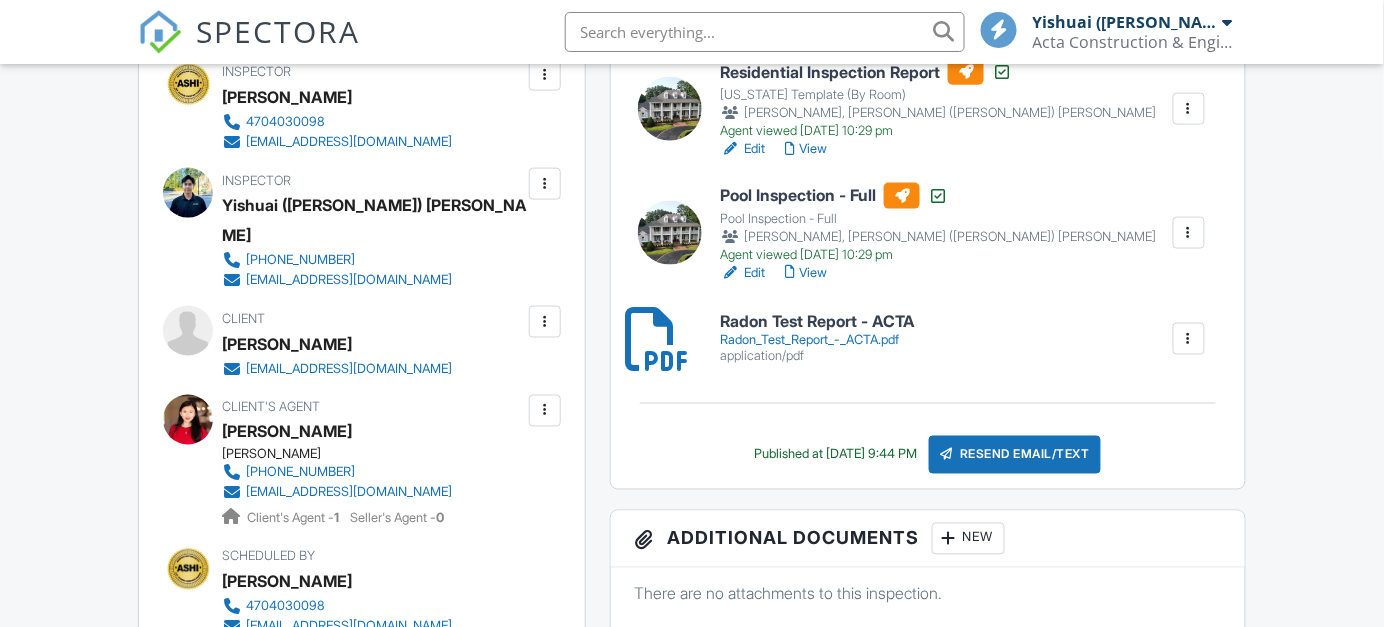 scroll, scrollTop: 600, scrollLeft: 0, axis: vertical 